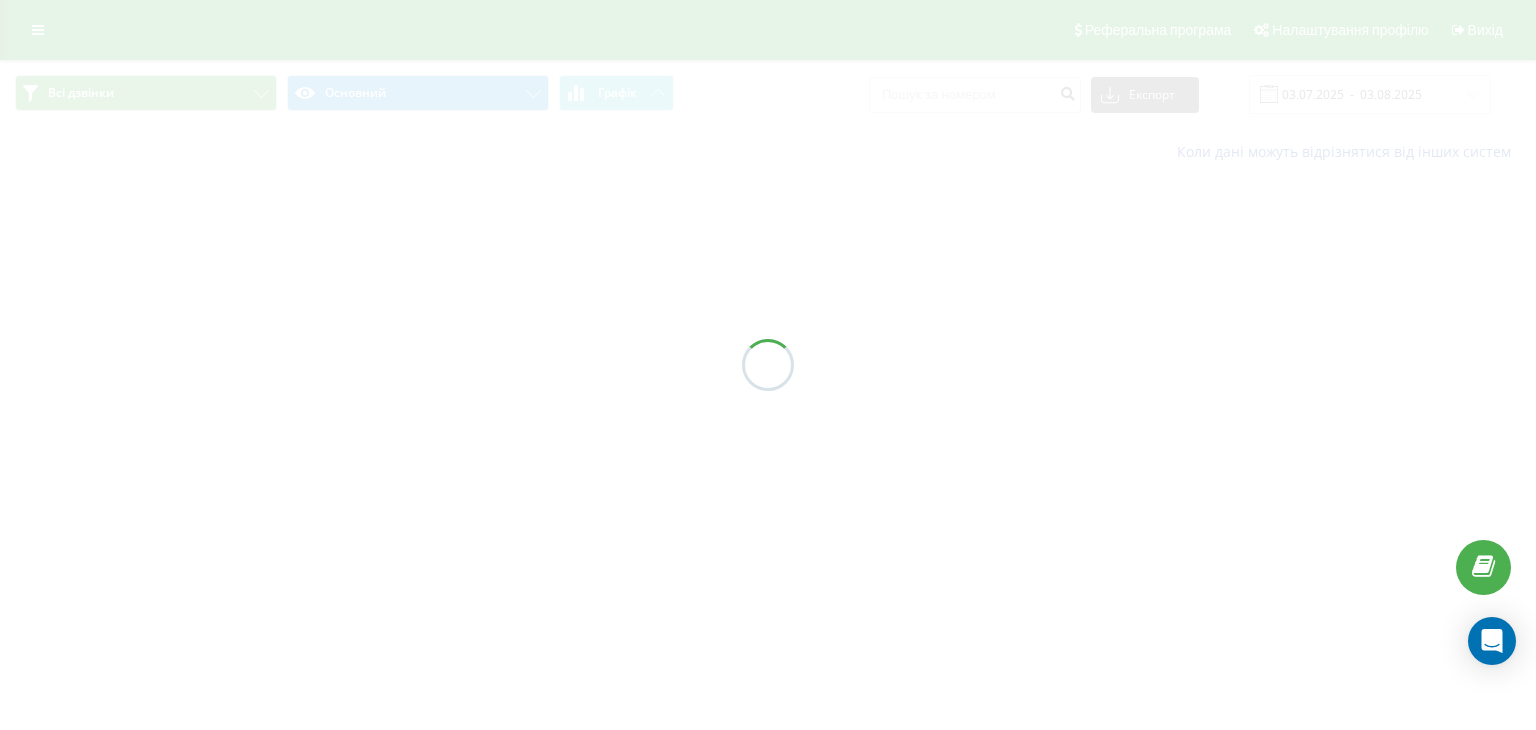 scroll, scrollTop: 0, scrollLeft: 0, axis: both 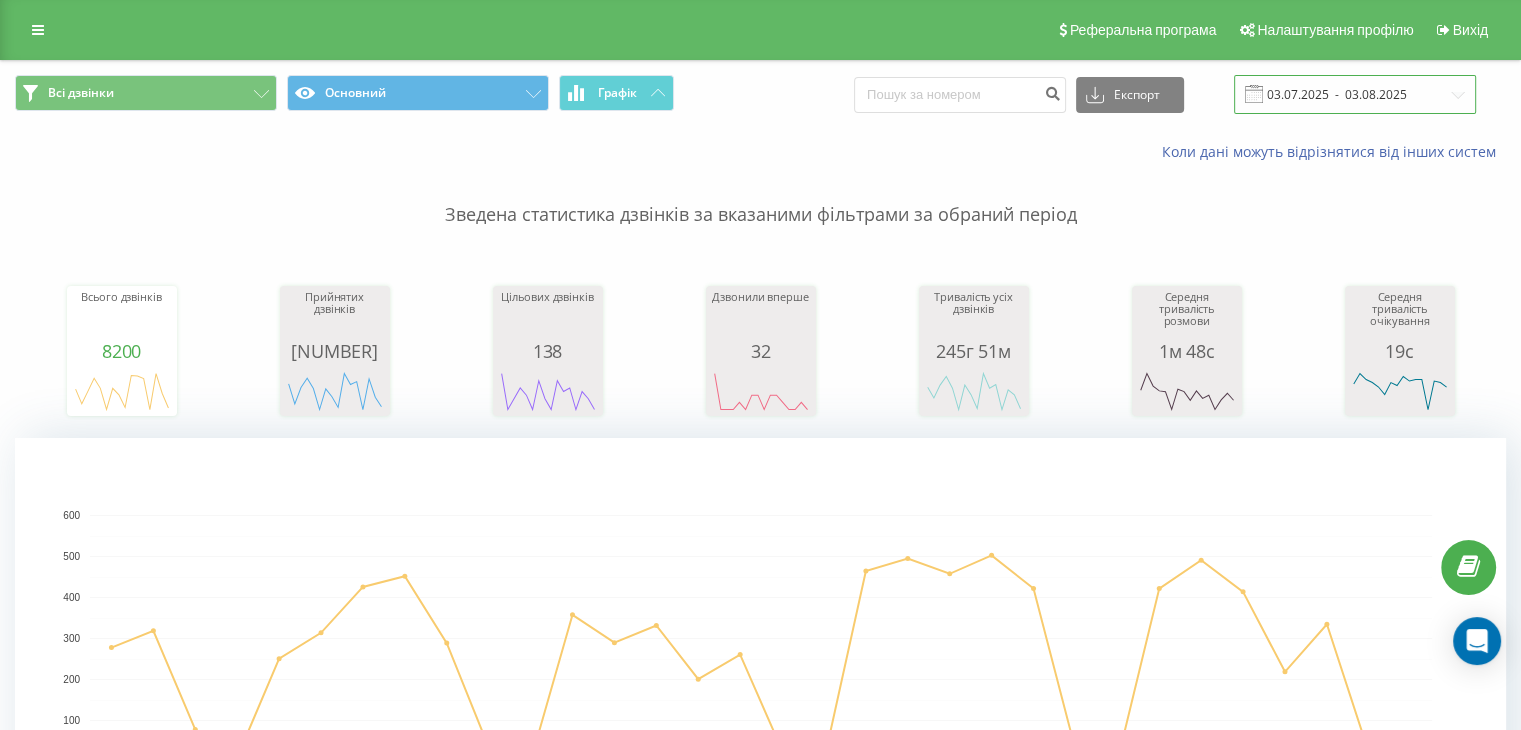 click on "03.07.2025  -  03.08.2025" at bounding box center [1355, 94] 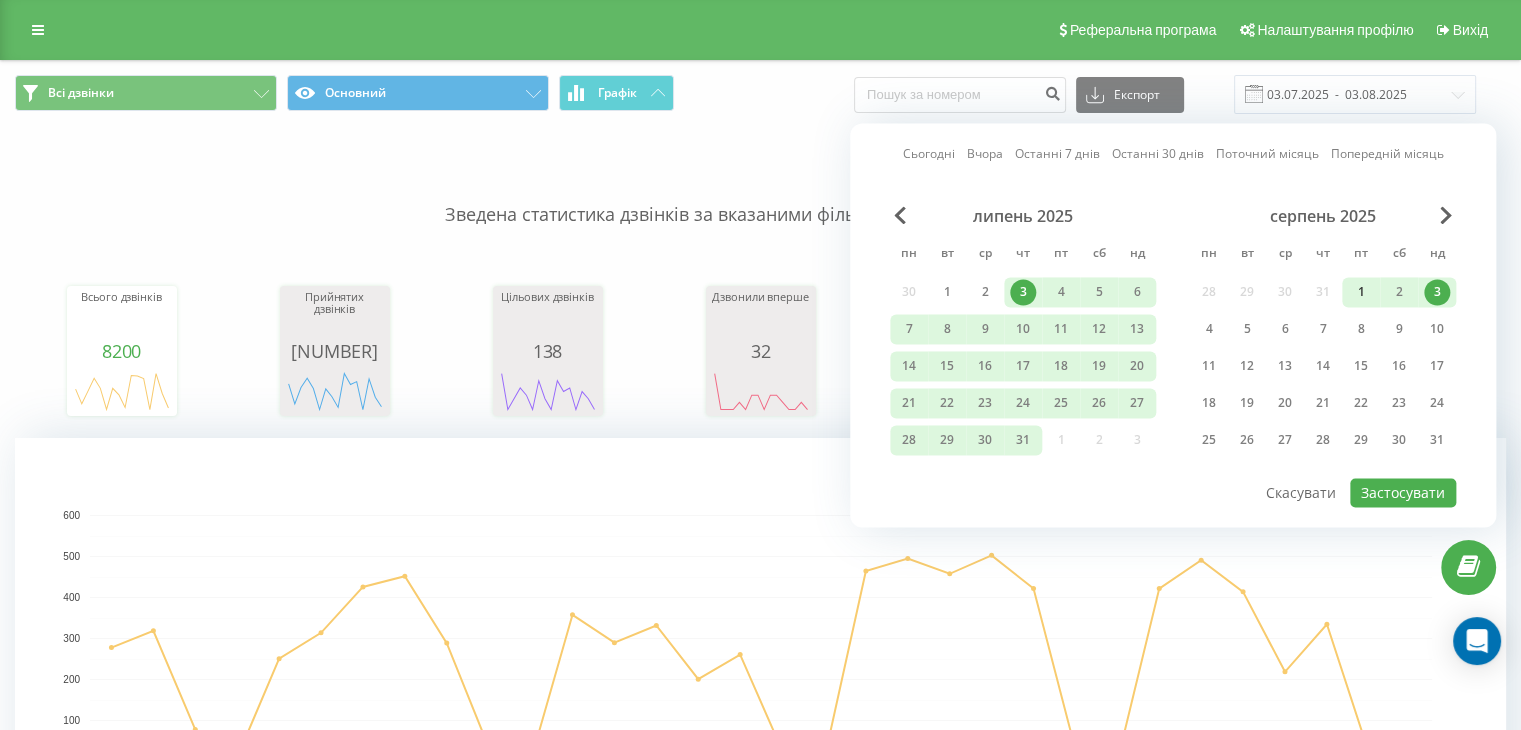 click on "1" at bounding box center (1361, 292) 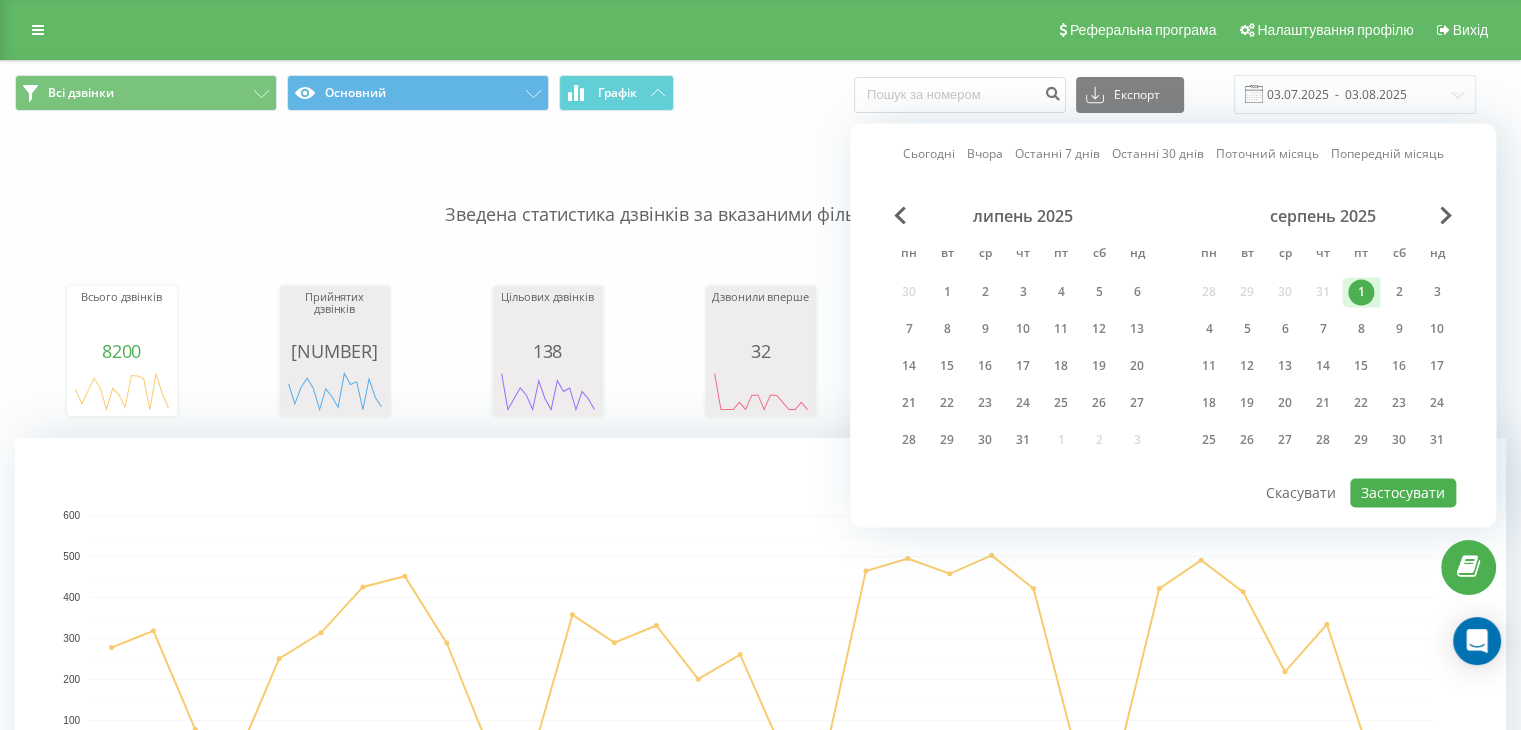 click on "1" at bounding box center [1361, 292] 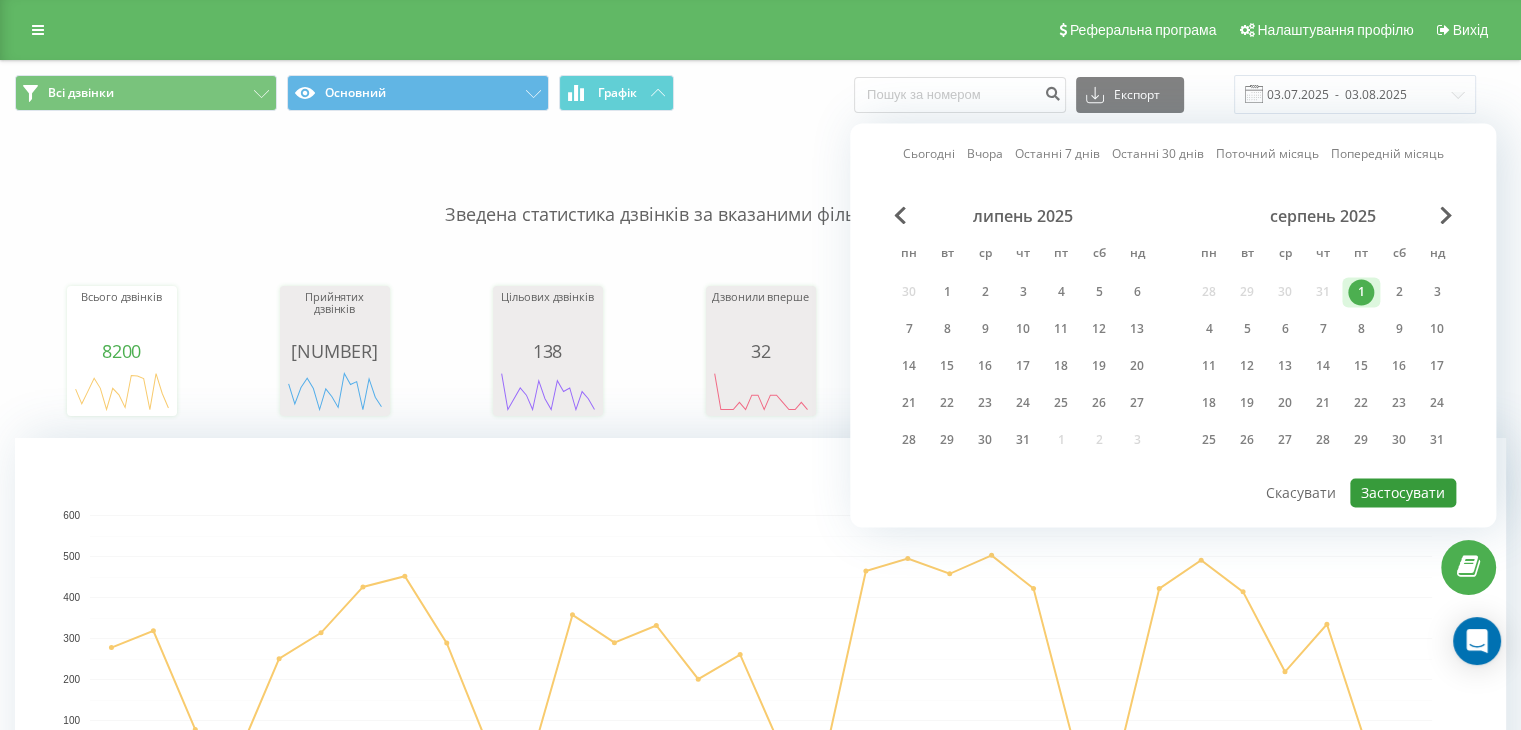 click on "Застосувати" at bounding box center (1403, 492) 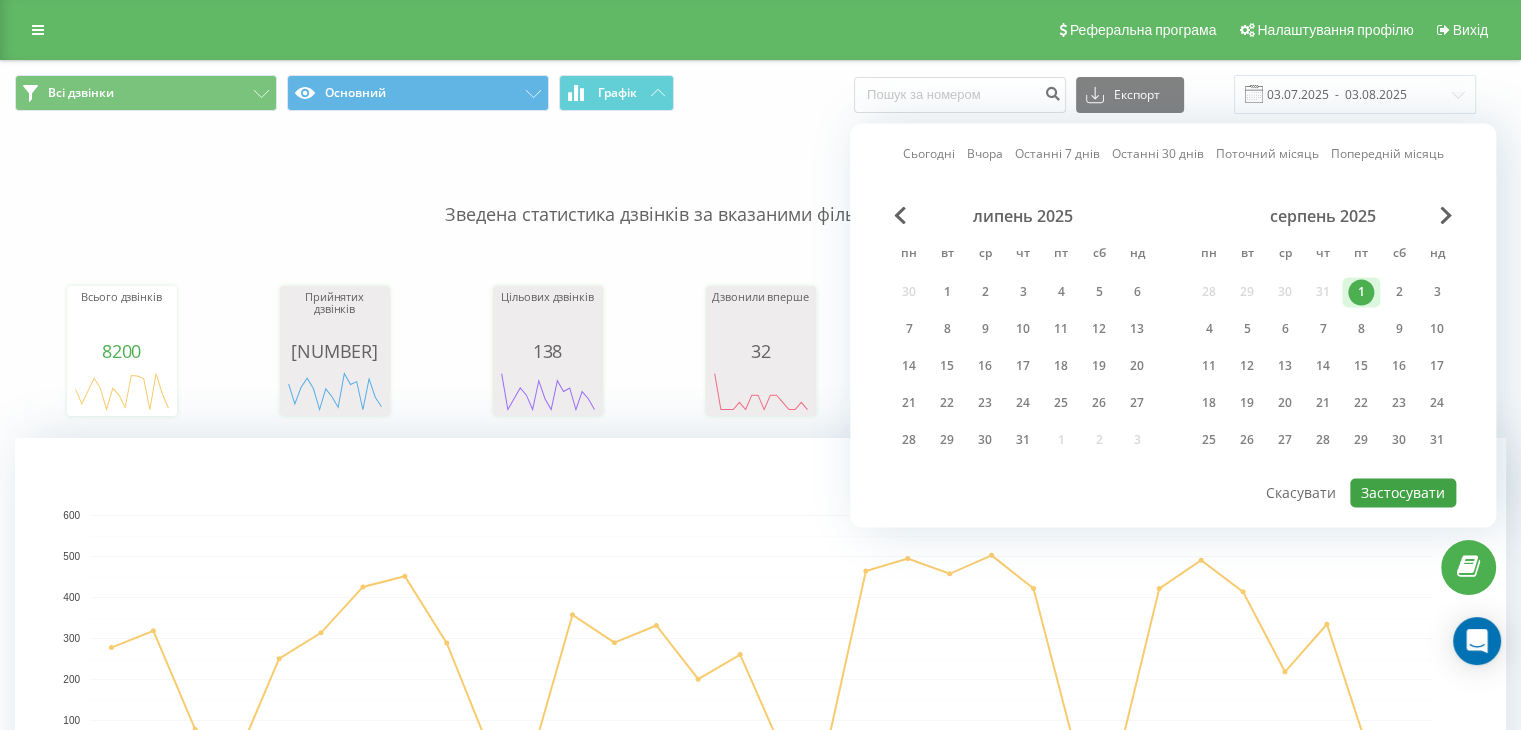 type on "[DATE]  -  [DATE]" 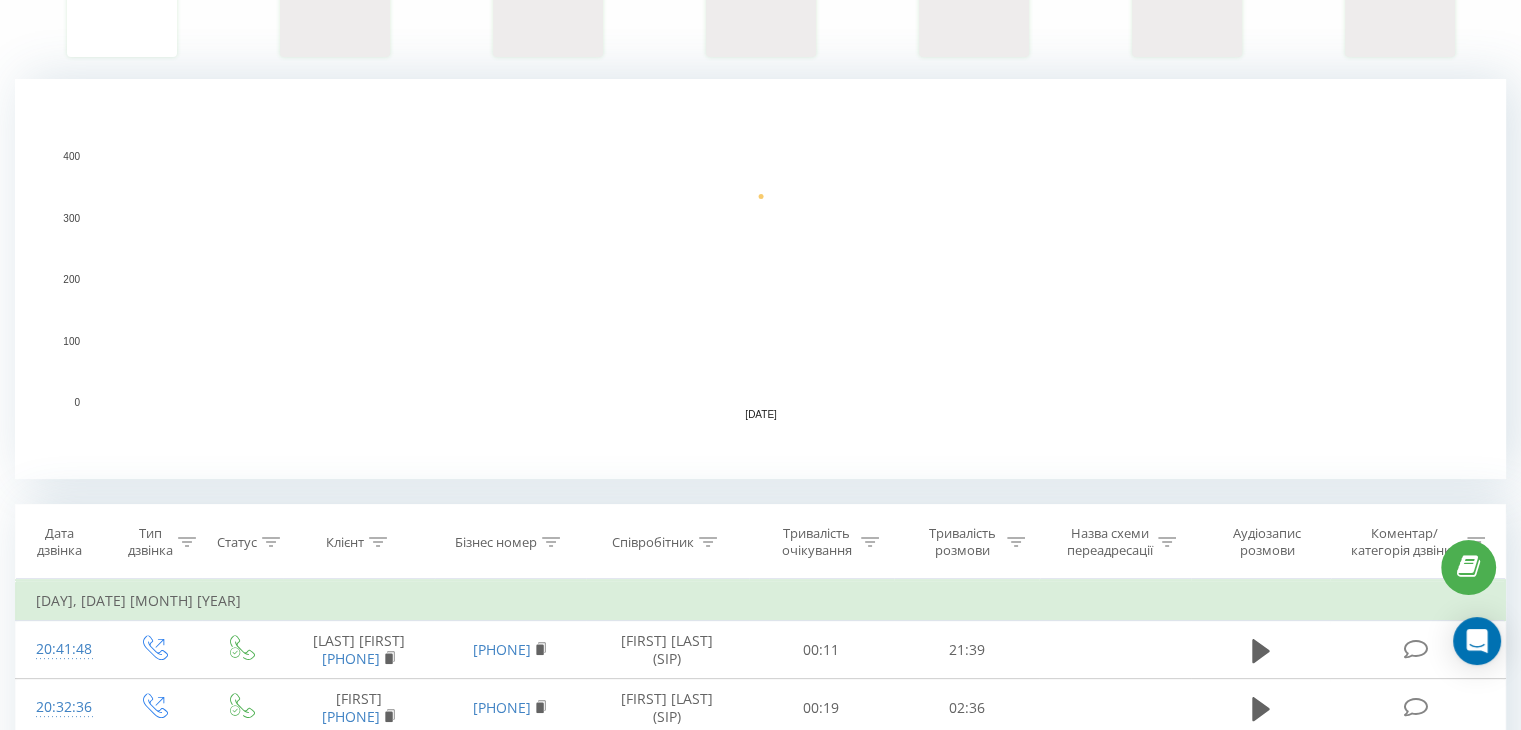 scroll, scrollTop: 366, scrollLeft: 0, axis: vertical 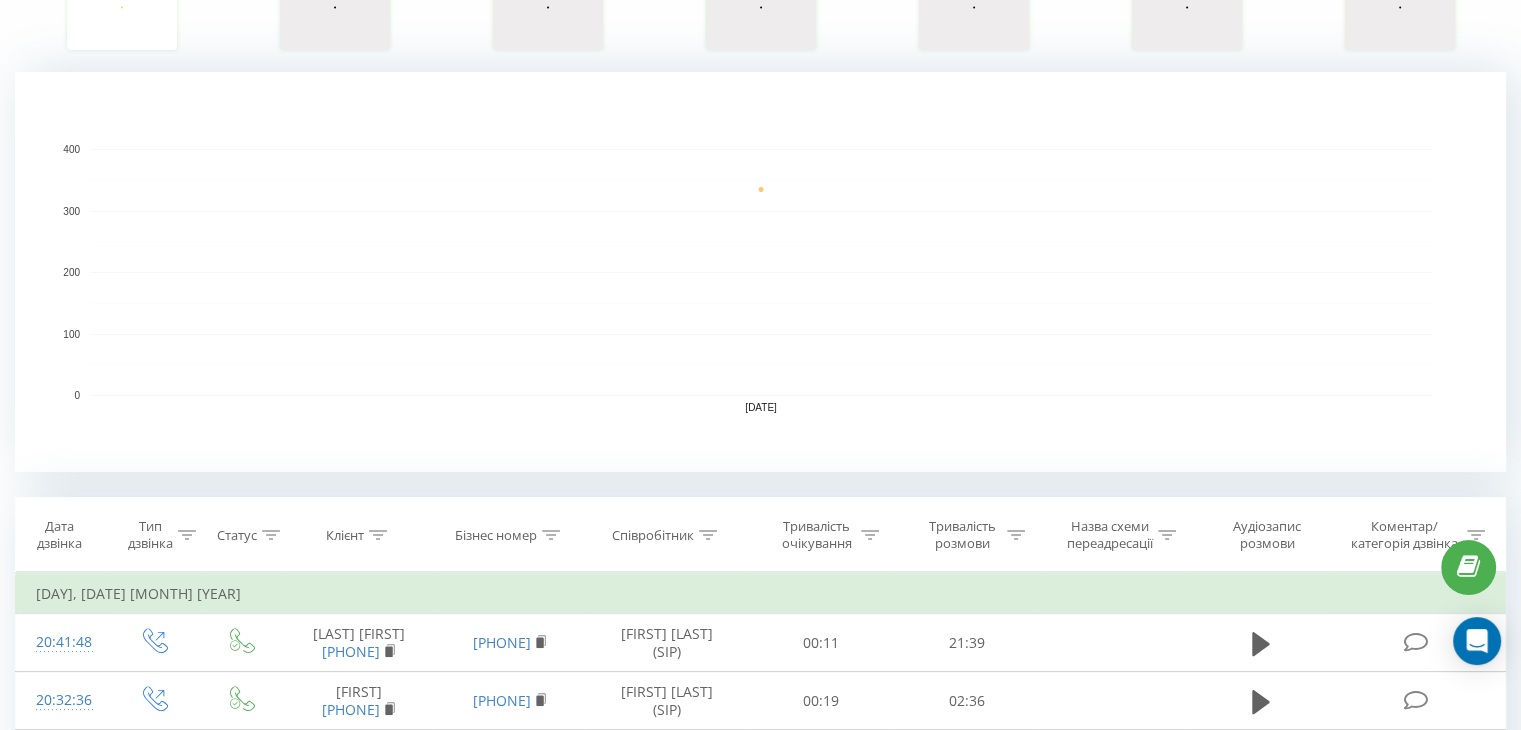click 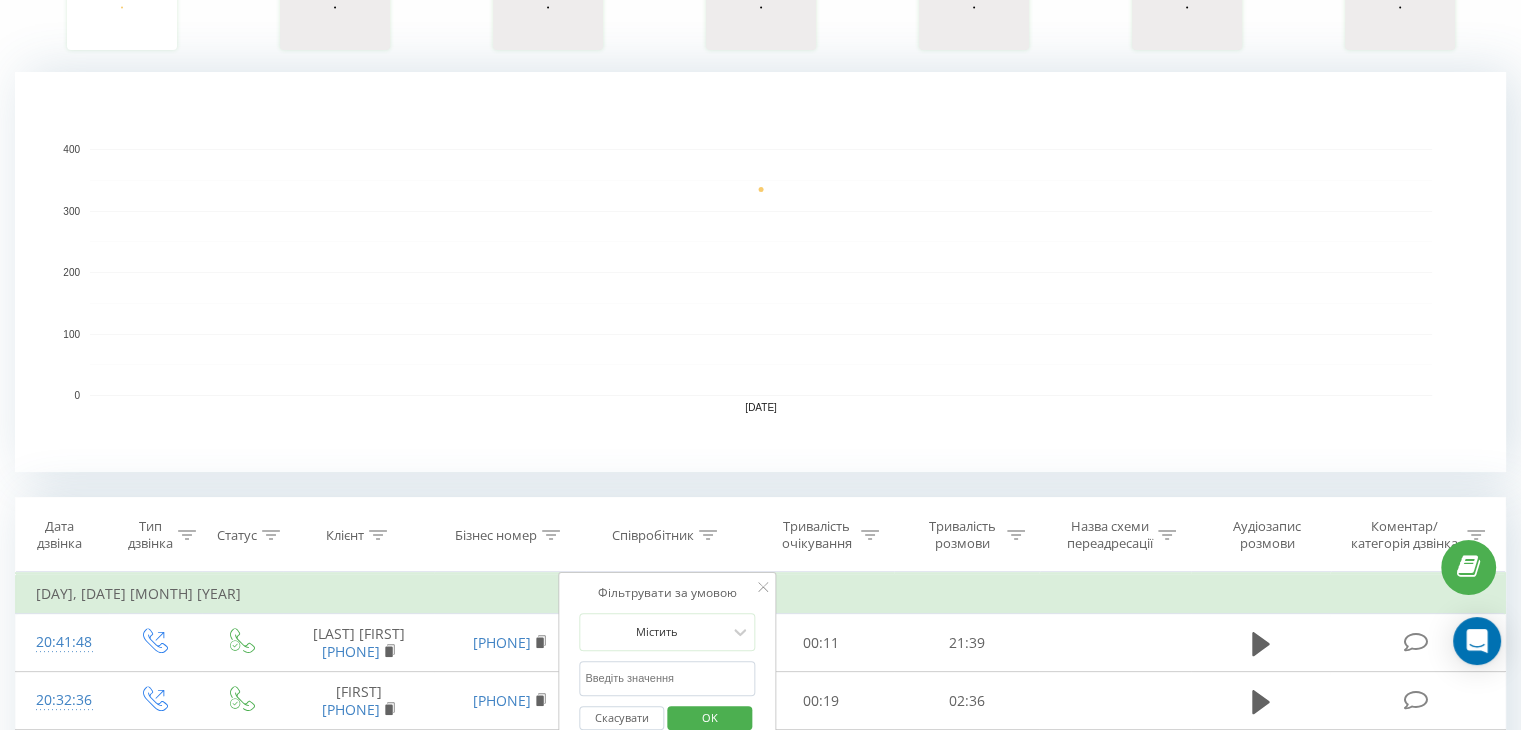 click at bounding box center [667, 678] 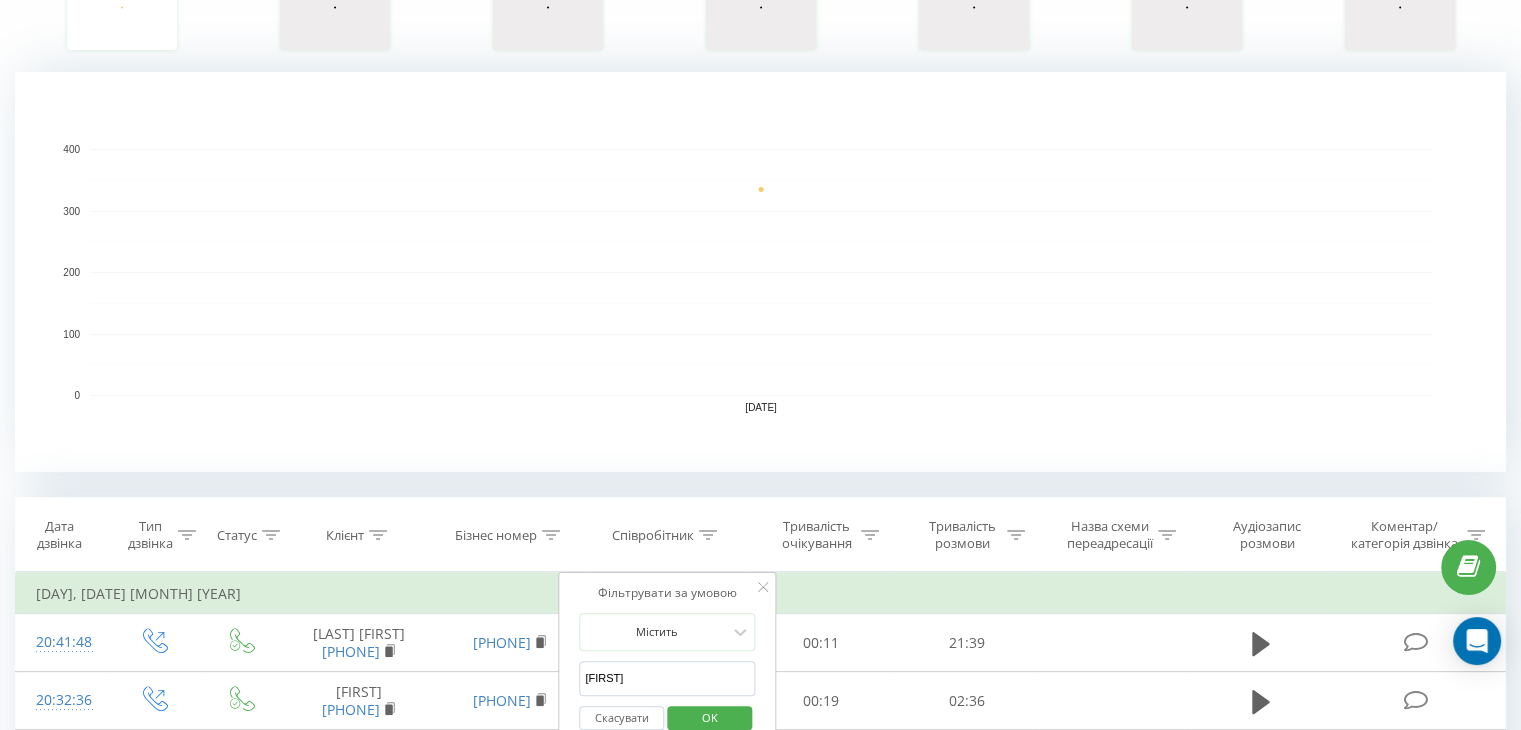 type on "Анна Ковалева" 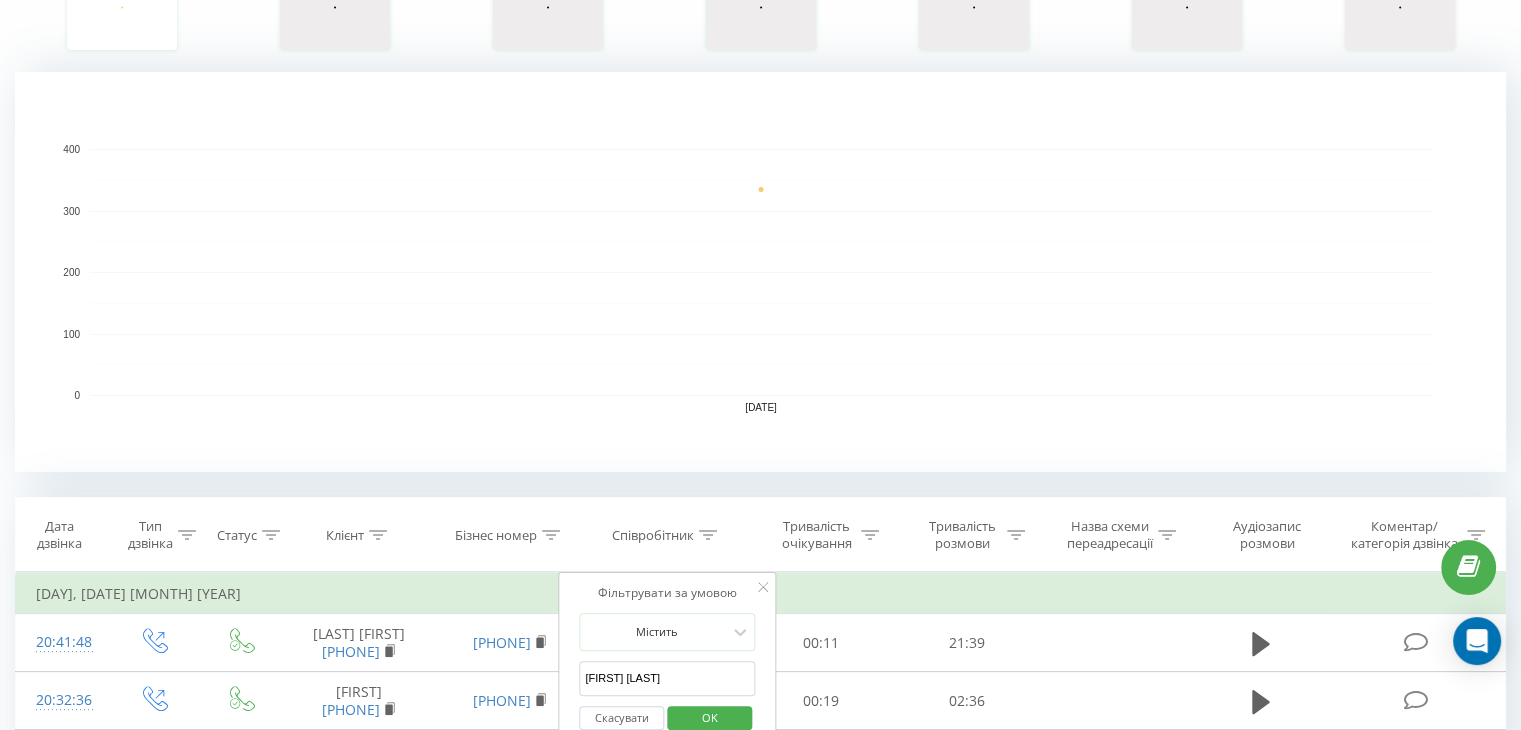 click on "OK" at bounding box center [710, 717] 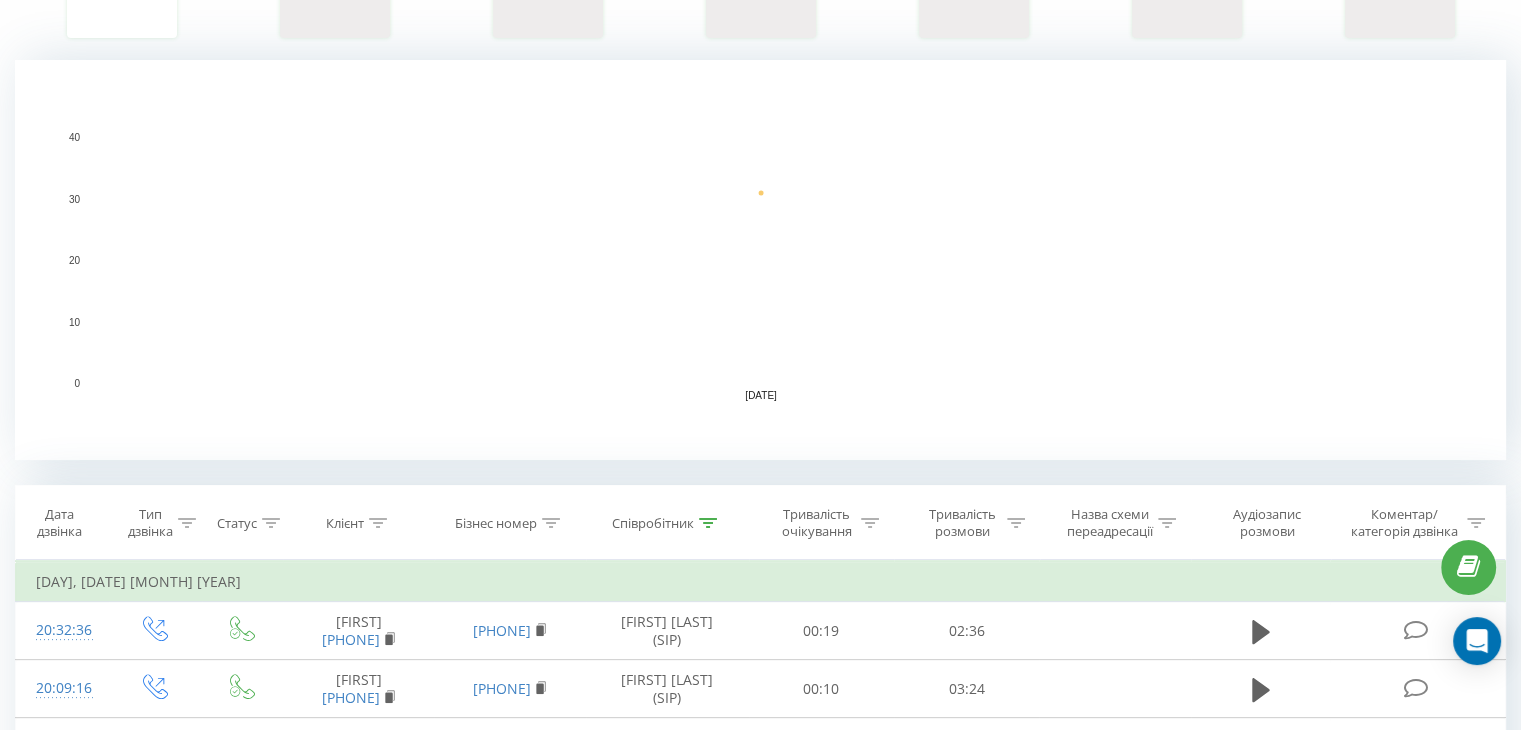 scroll, scrollTop: 458, scrollLeft: 0, axis: vertical 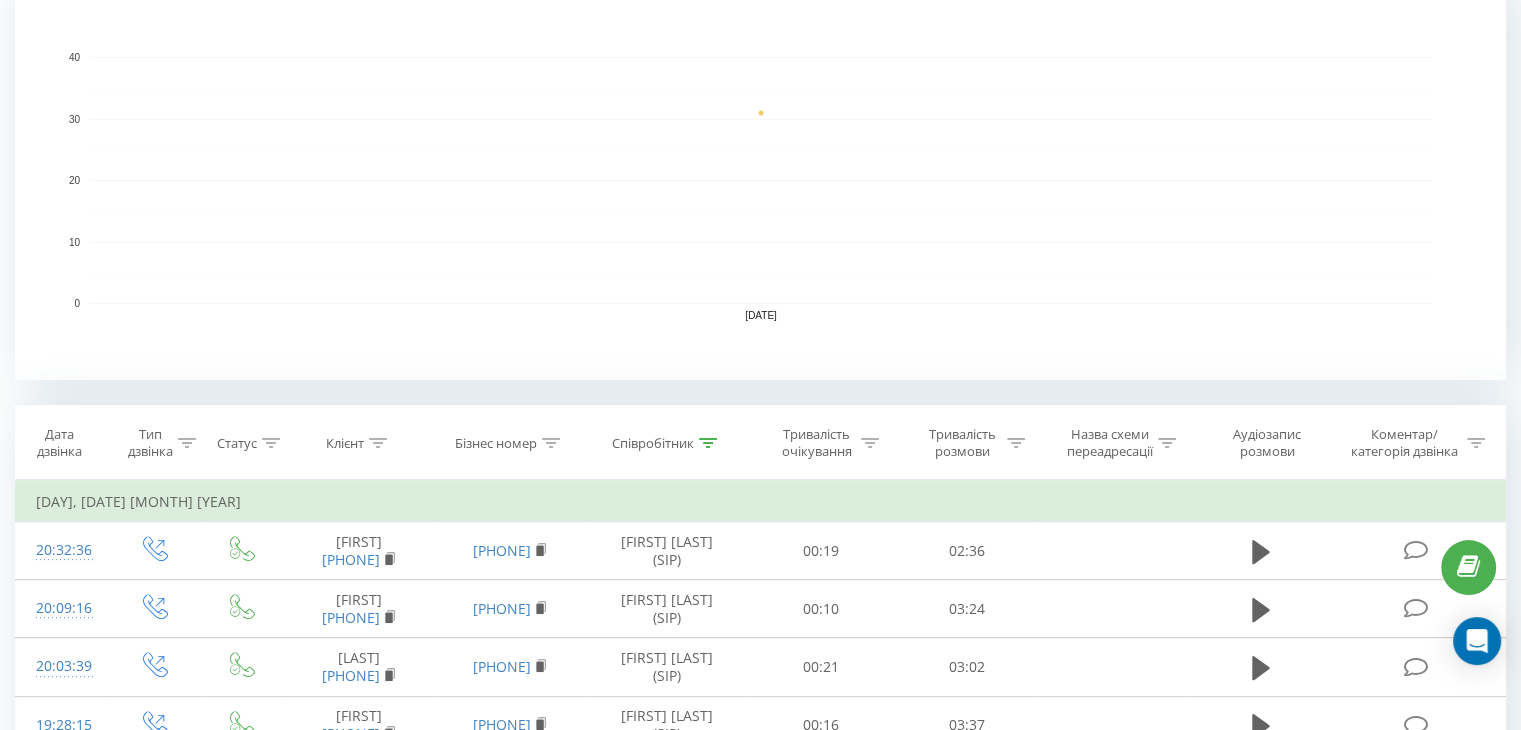 click 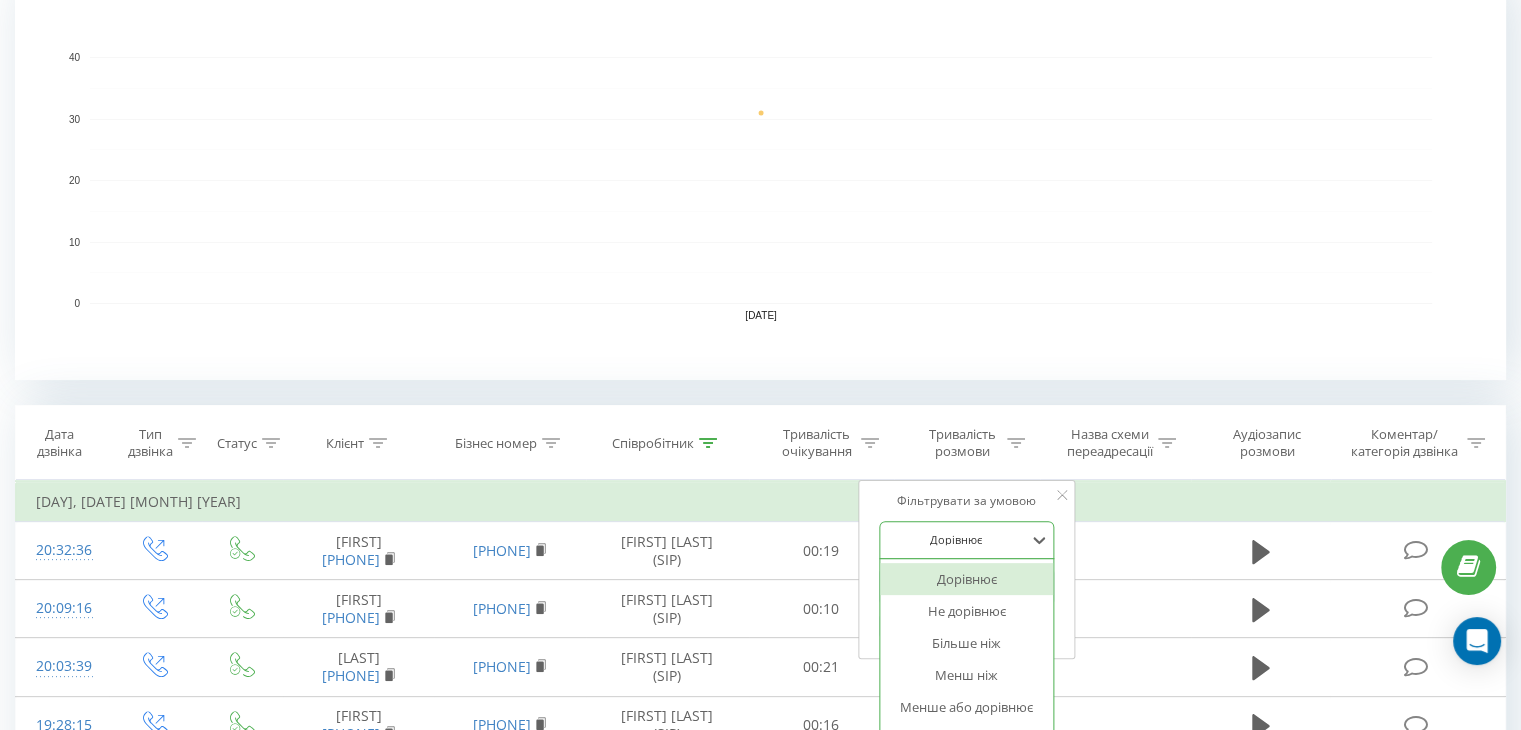 scroll, scrollTop: 486, scrollLeft: 0, axis: vertical 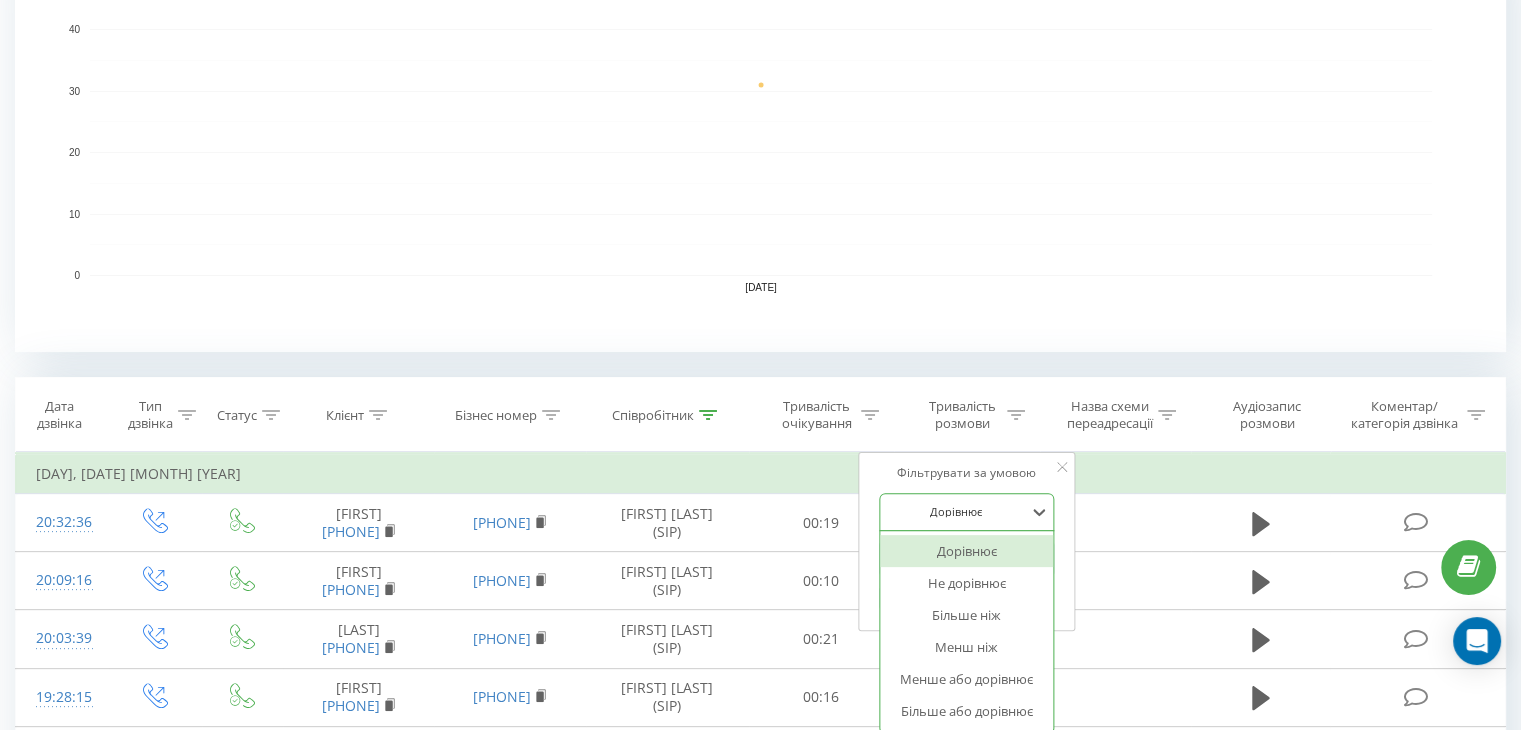 click on "option Дорівнює selected, 1 of 6. 6 results available. Use Up and Down to choose options, press Enter to select the currently focused option, press Escape to exit the menu, press Tab to select the option and exit the menu. Дорівнює Дорівнює Не дорівнює Більше ніж Менш ніж Менше або дорівнює Більше або дорівнює" at bounding box center [967, 512] 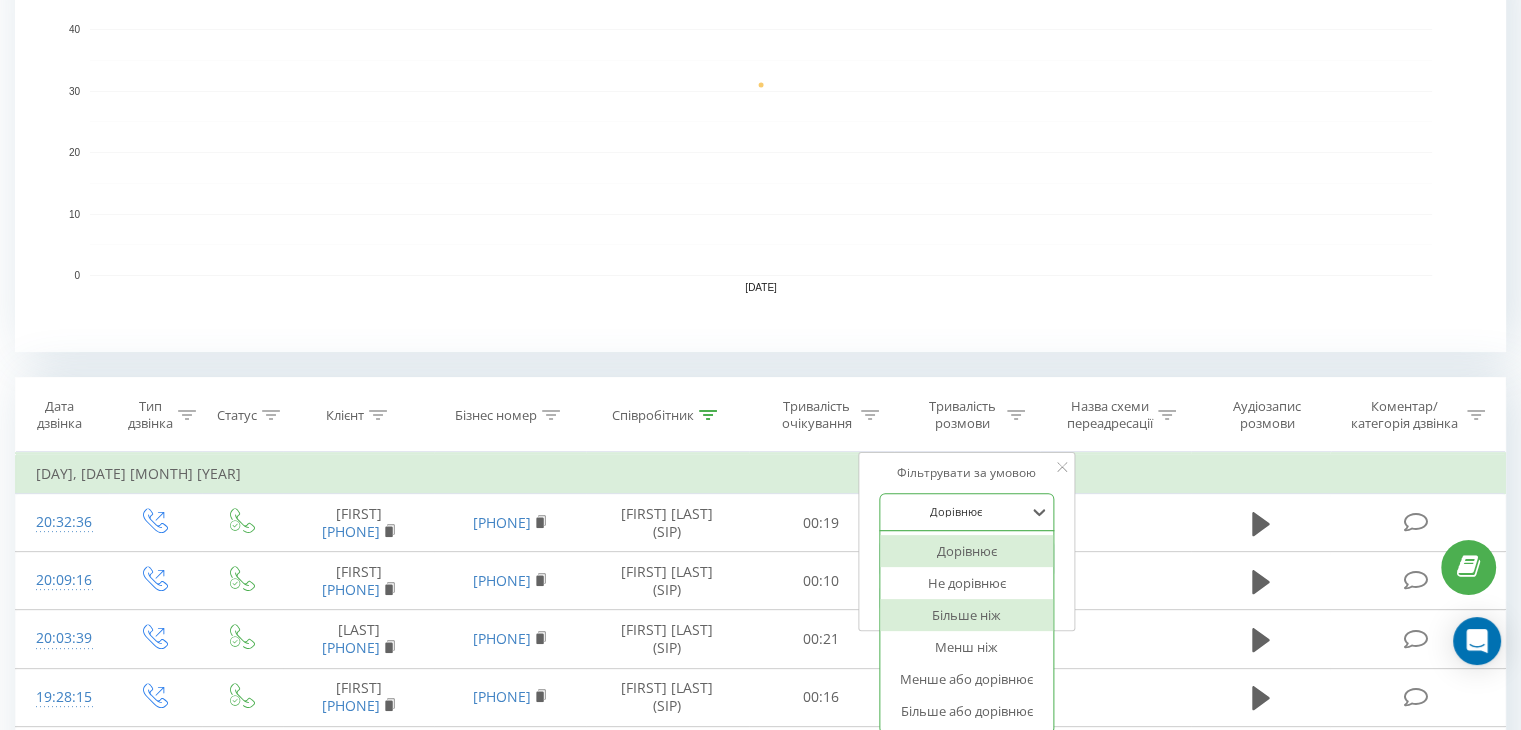 click on "Більше ніж" at bounding box center (967, 615) 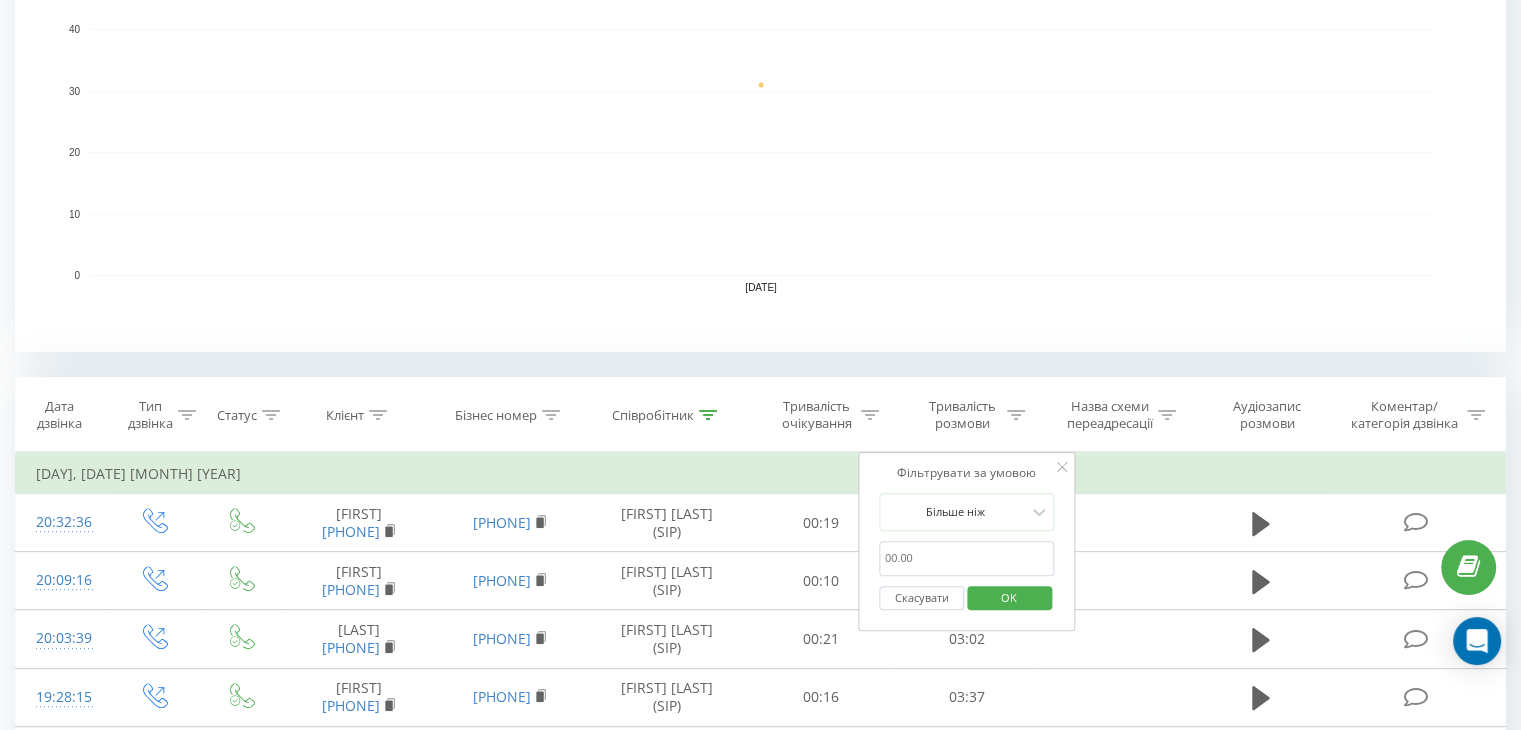 click at bounding box center [967, 558] 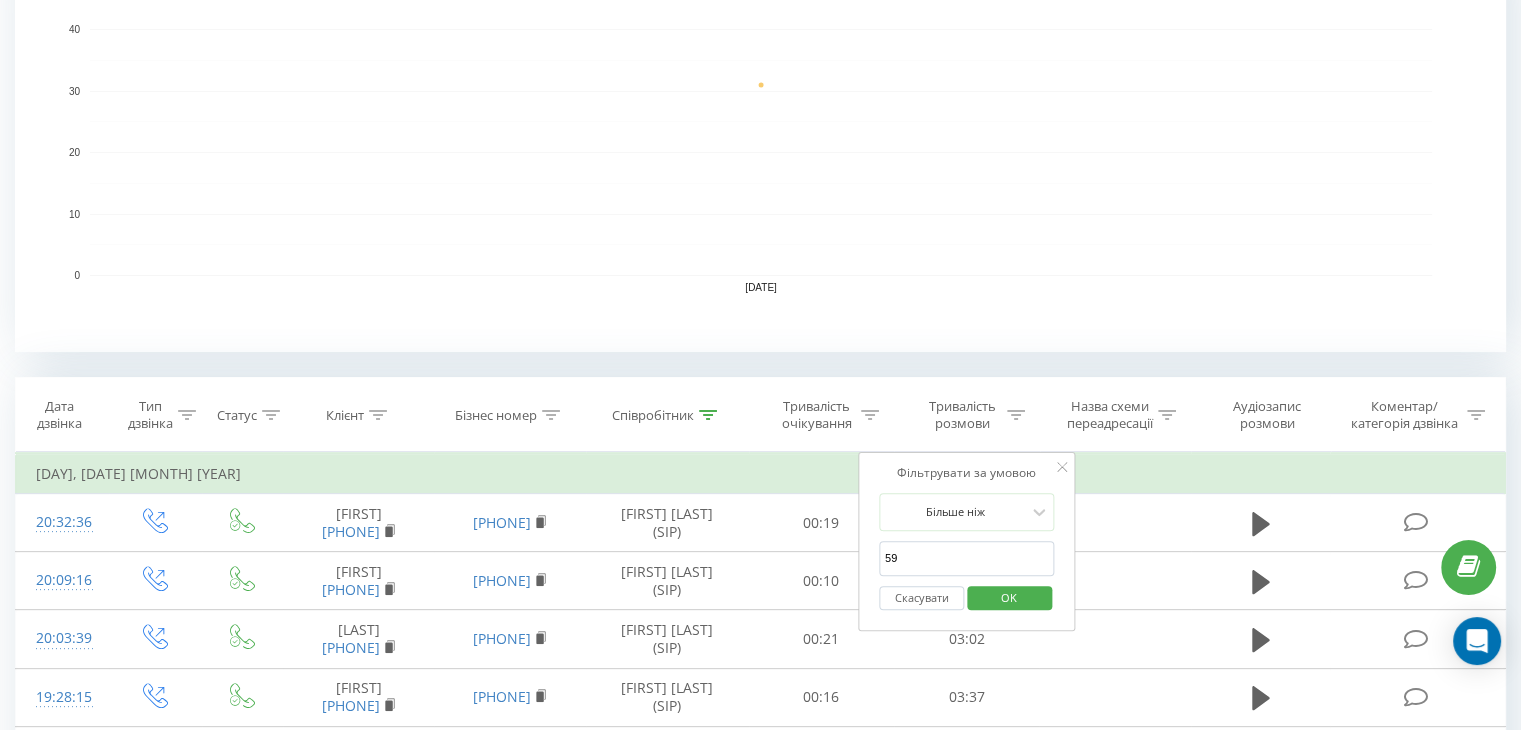 type on "59" 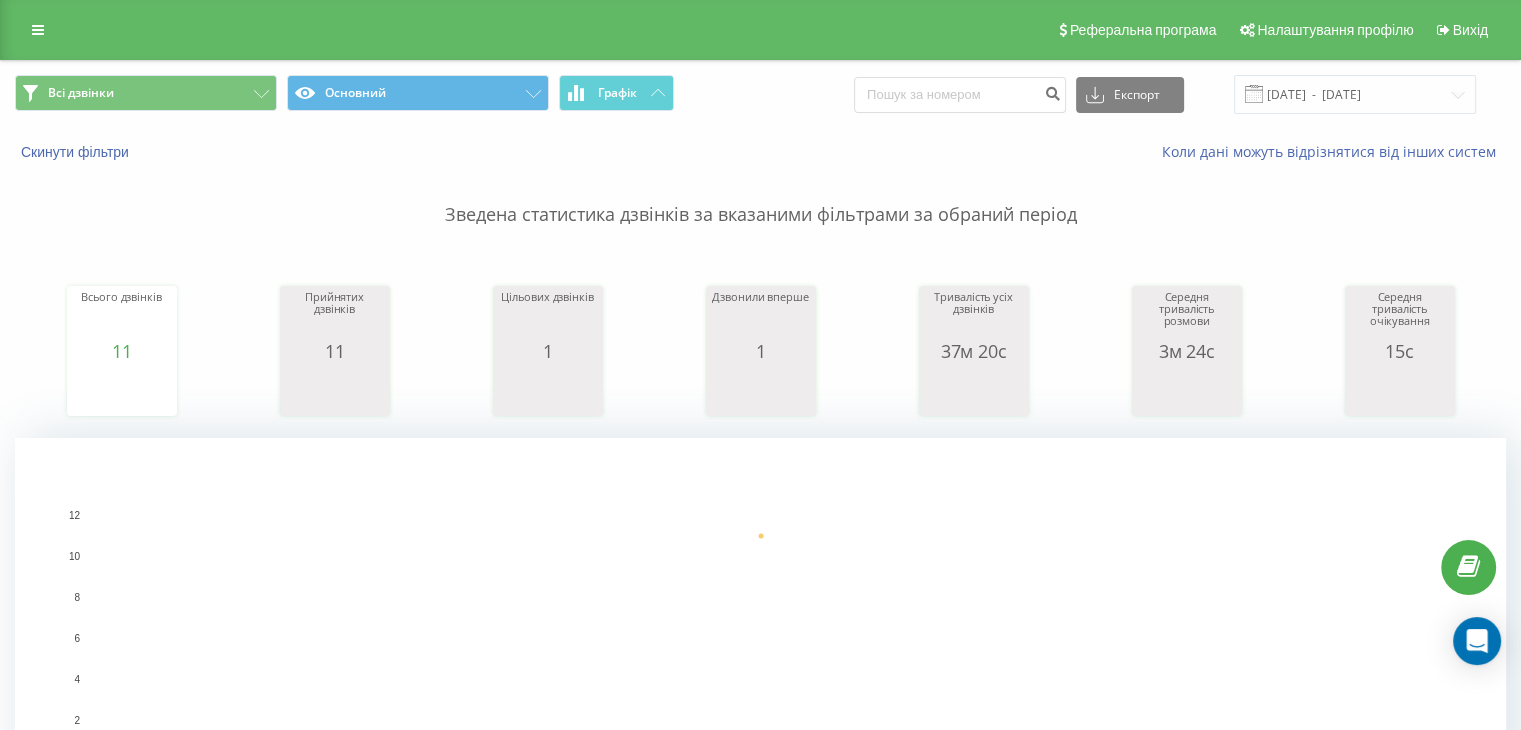 scroll, scrollTop: 328, scrollLeft: 0, axis: vertical 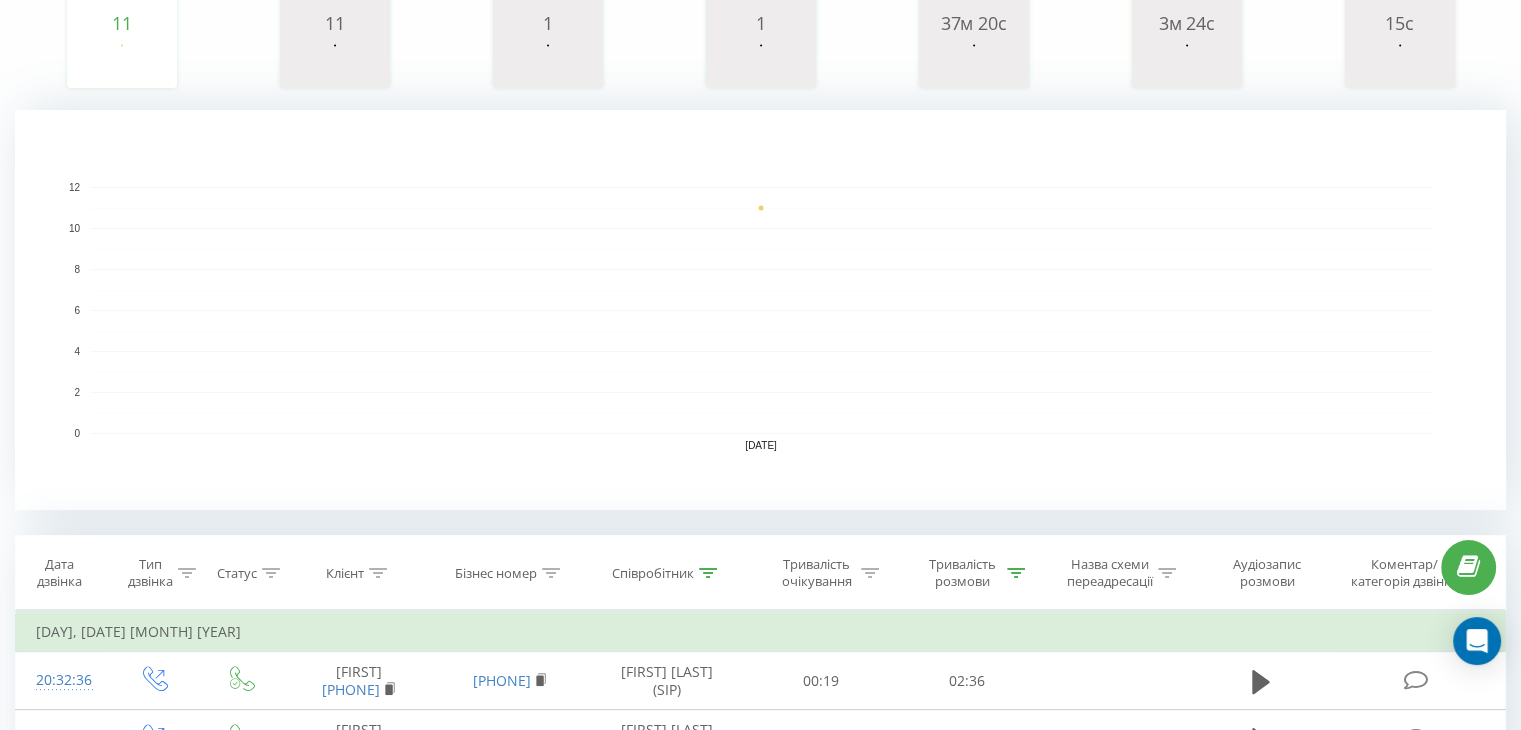 click 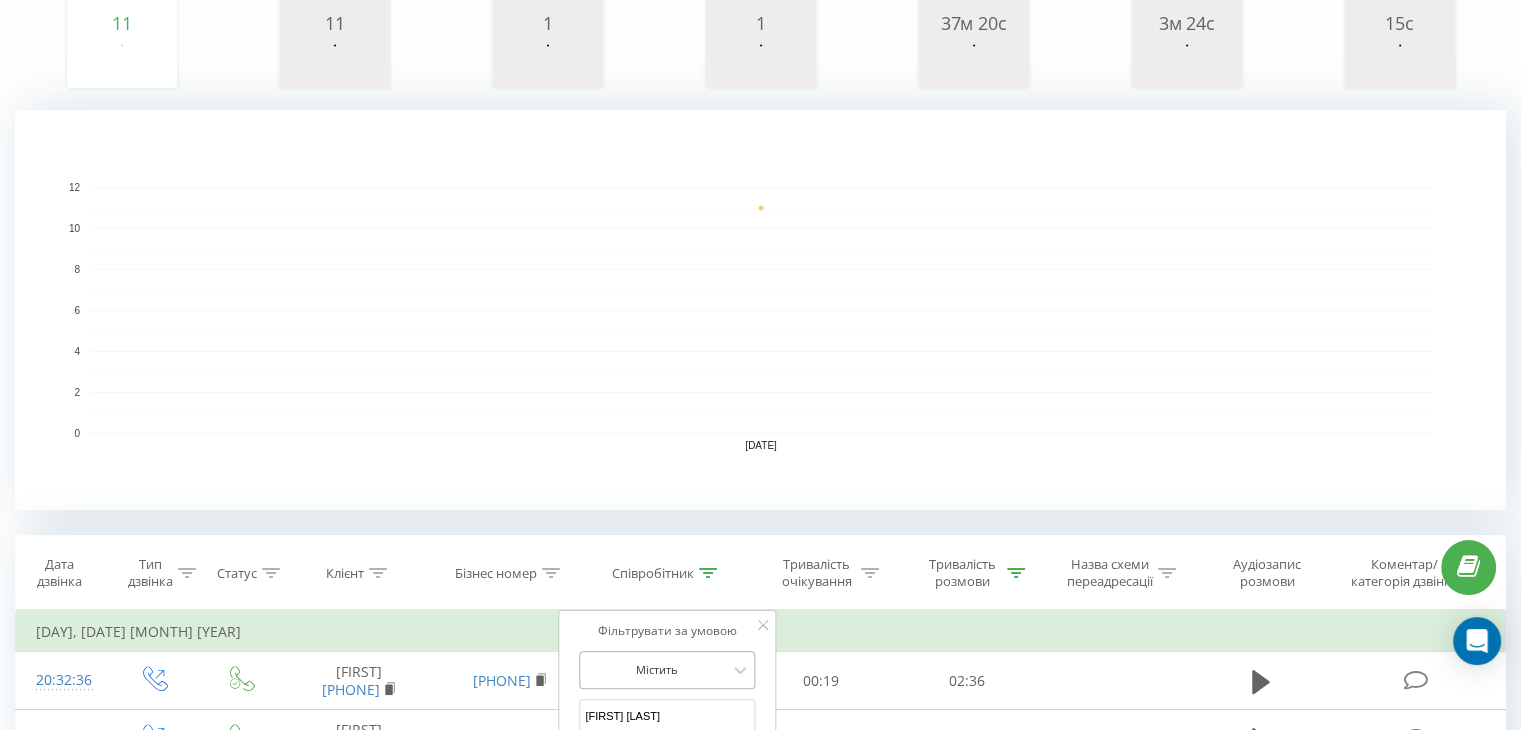 scroll, scrollTop: 396, scrollLeft: 0, axis: vertical 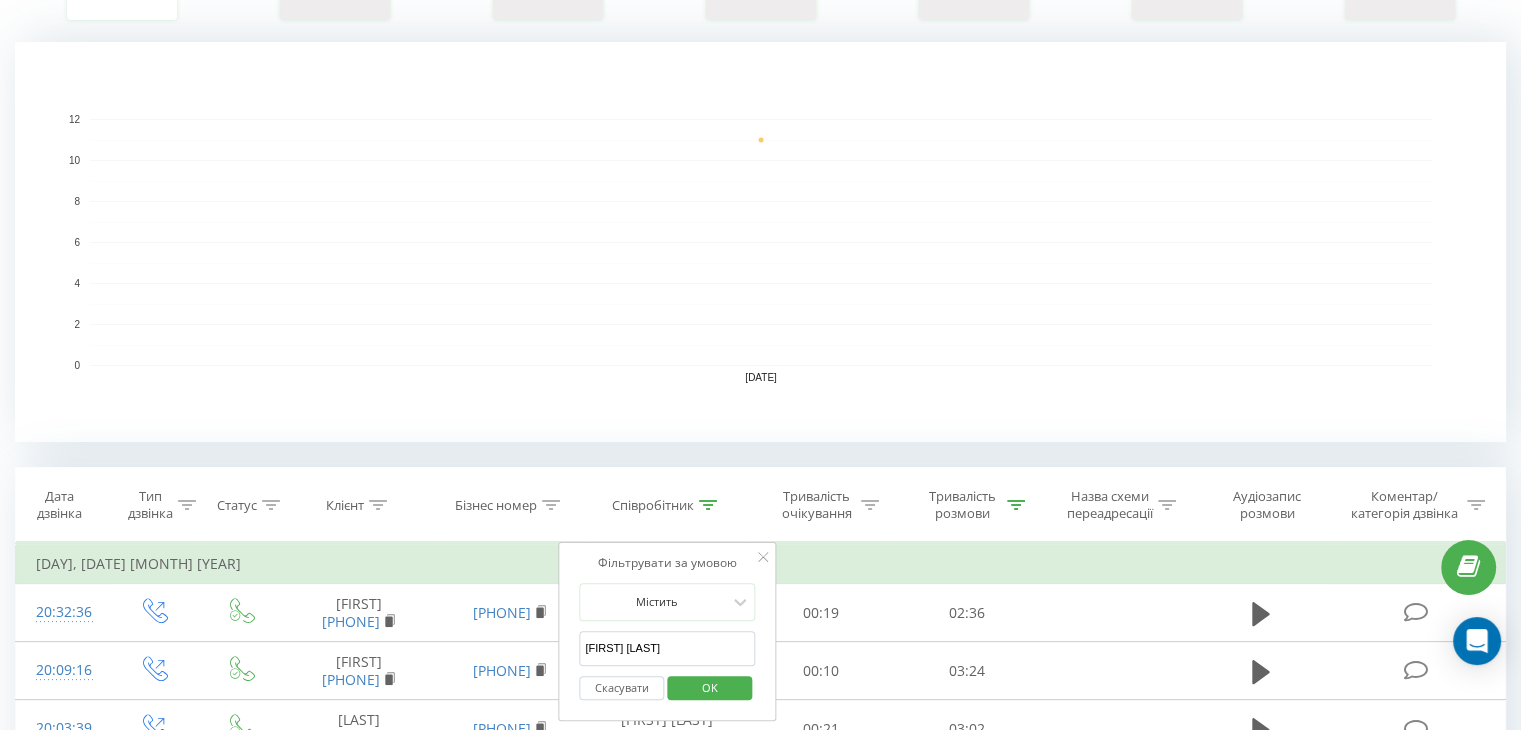 click on "Анна Ковалева" at bounding box center (667, 648) 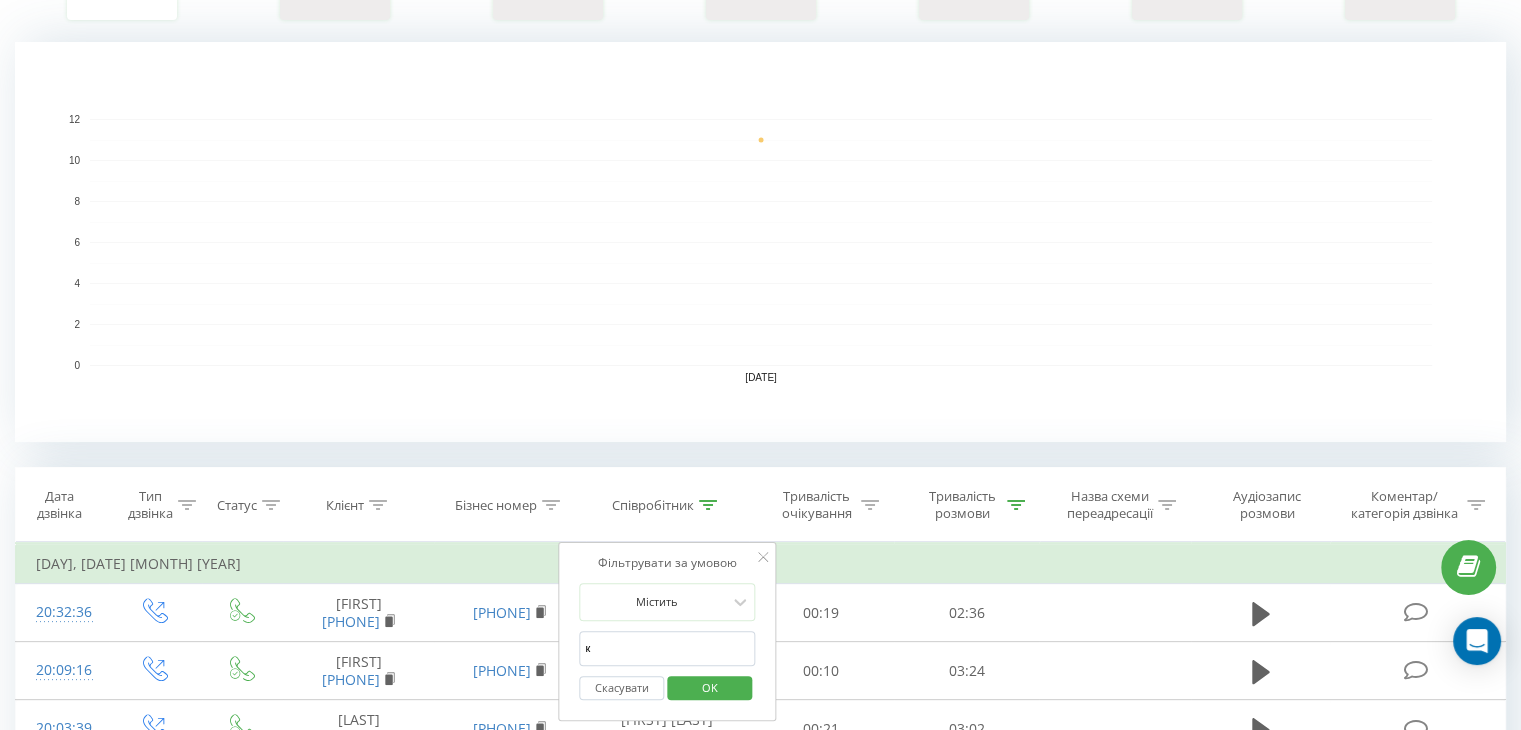 type on "Кристина Кривая (SIP)" 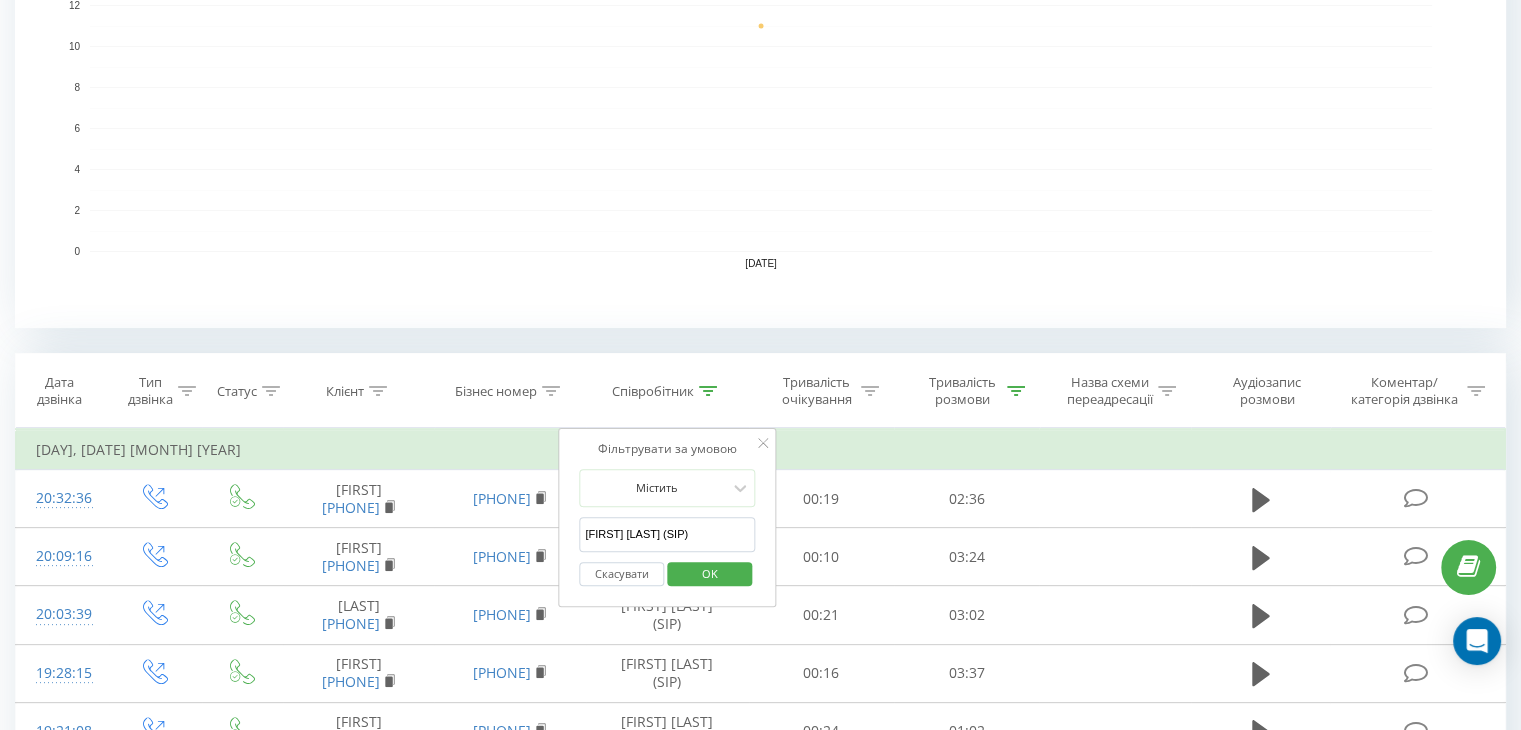 scroll, scrollTop: 523, scrollLeft: 0, axis: vertical 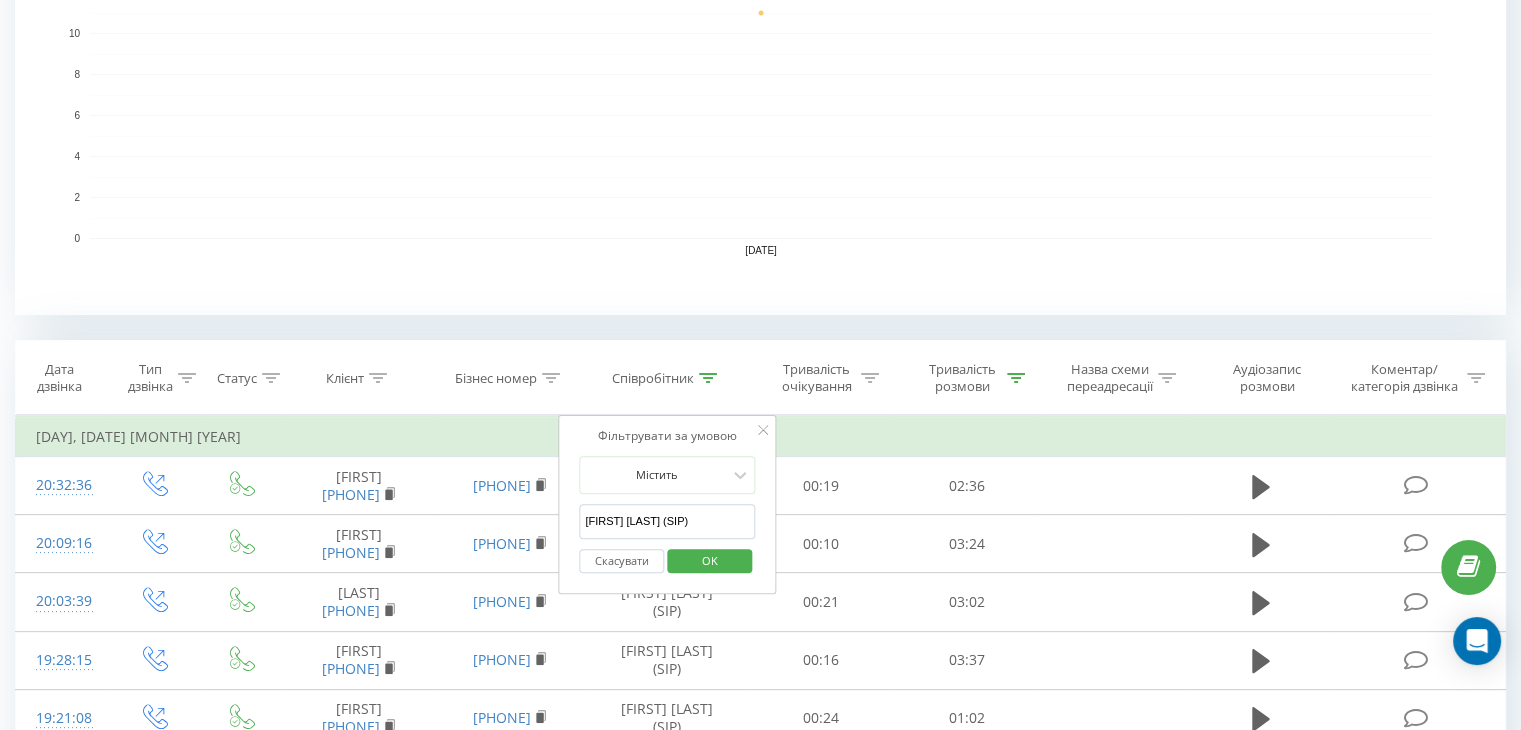 click on "OK" at bounding box center [710, 560] 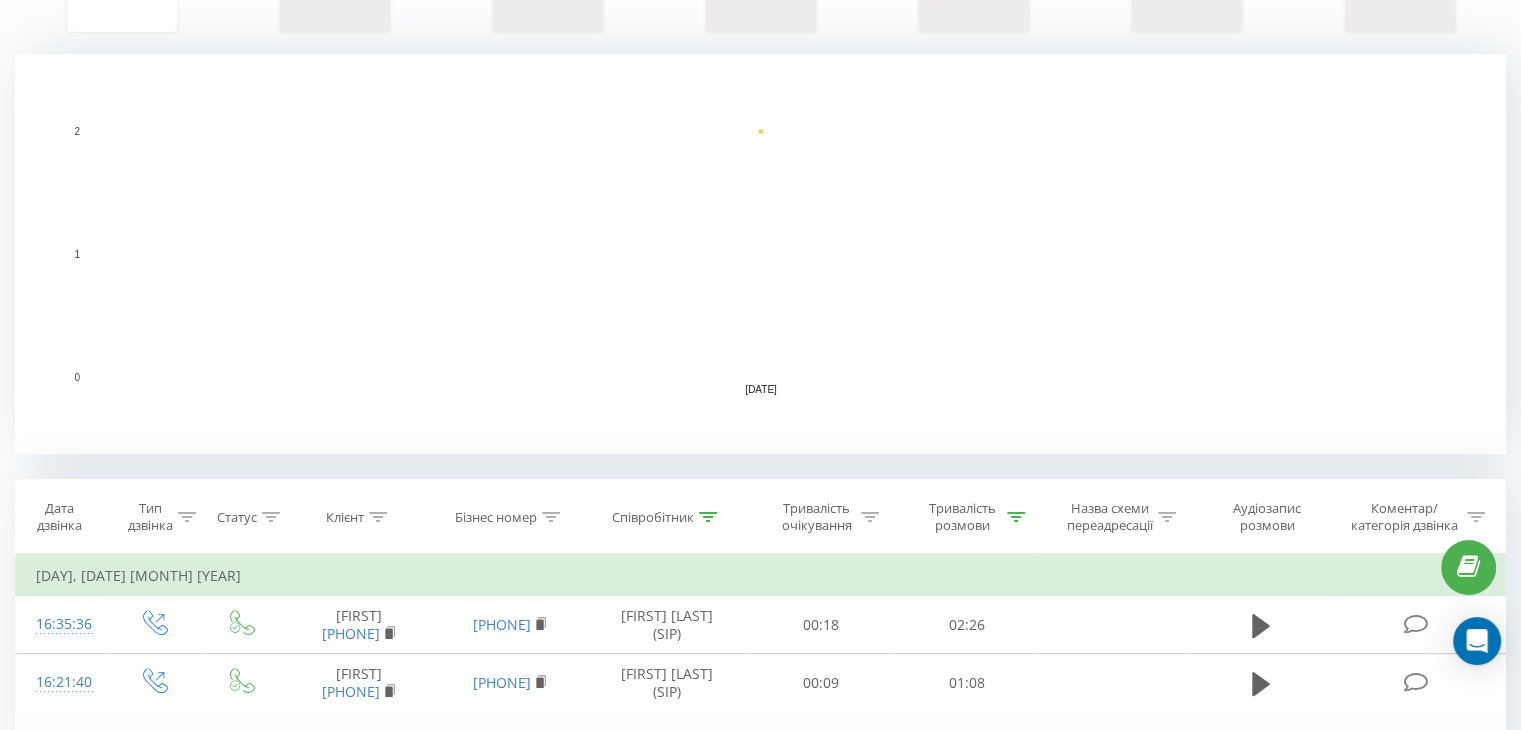 scroll, scrollTop: 386, scrollLeft: 0, axis: vertical 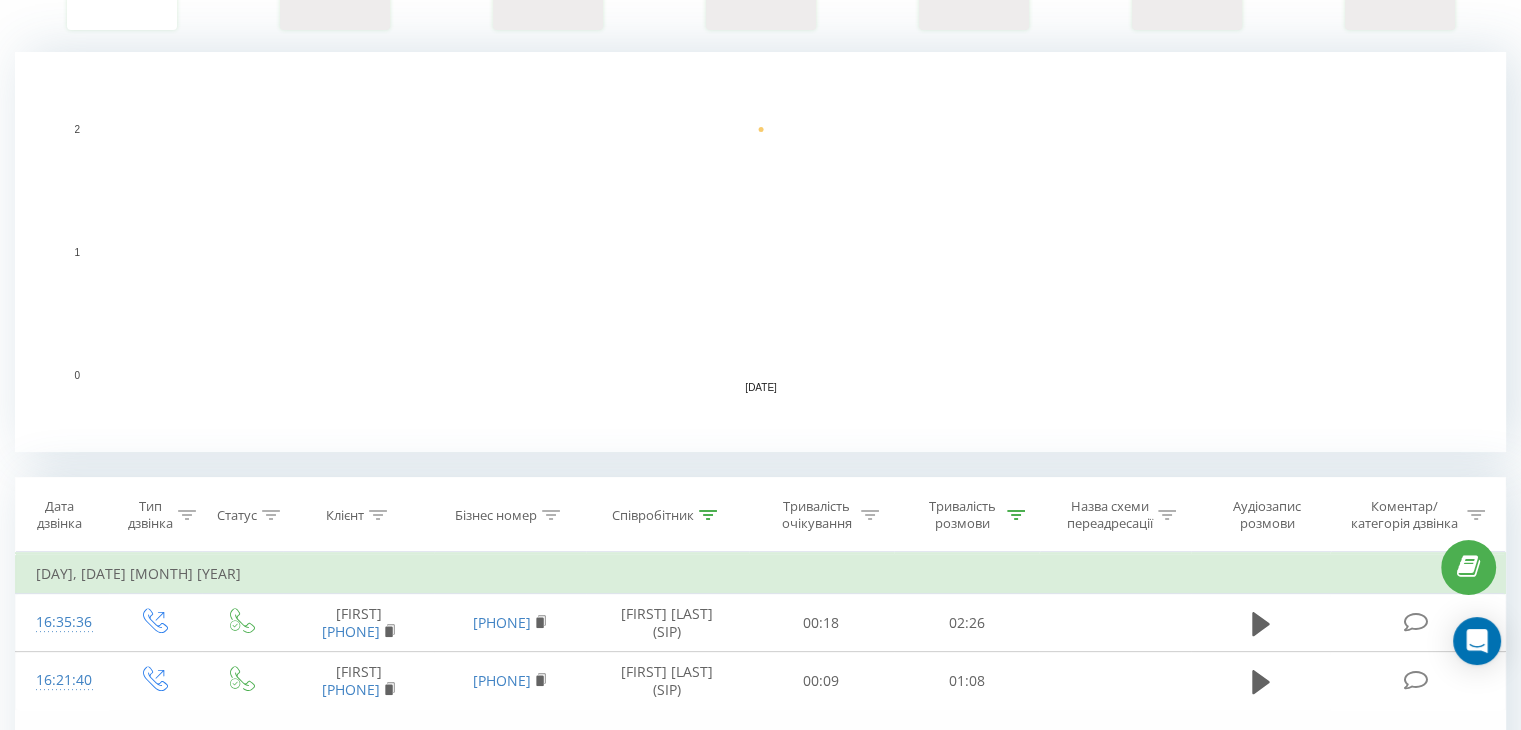 click 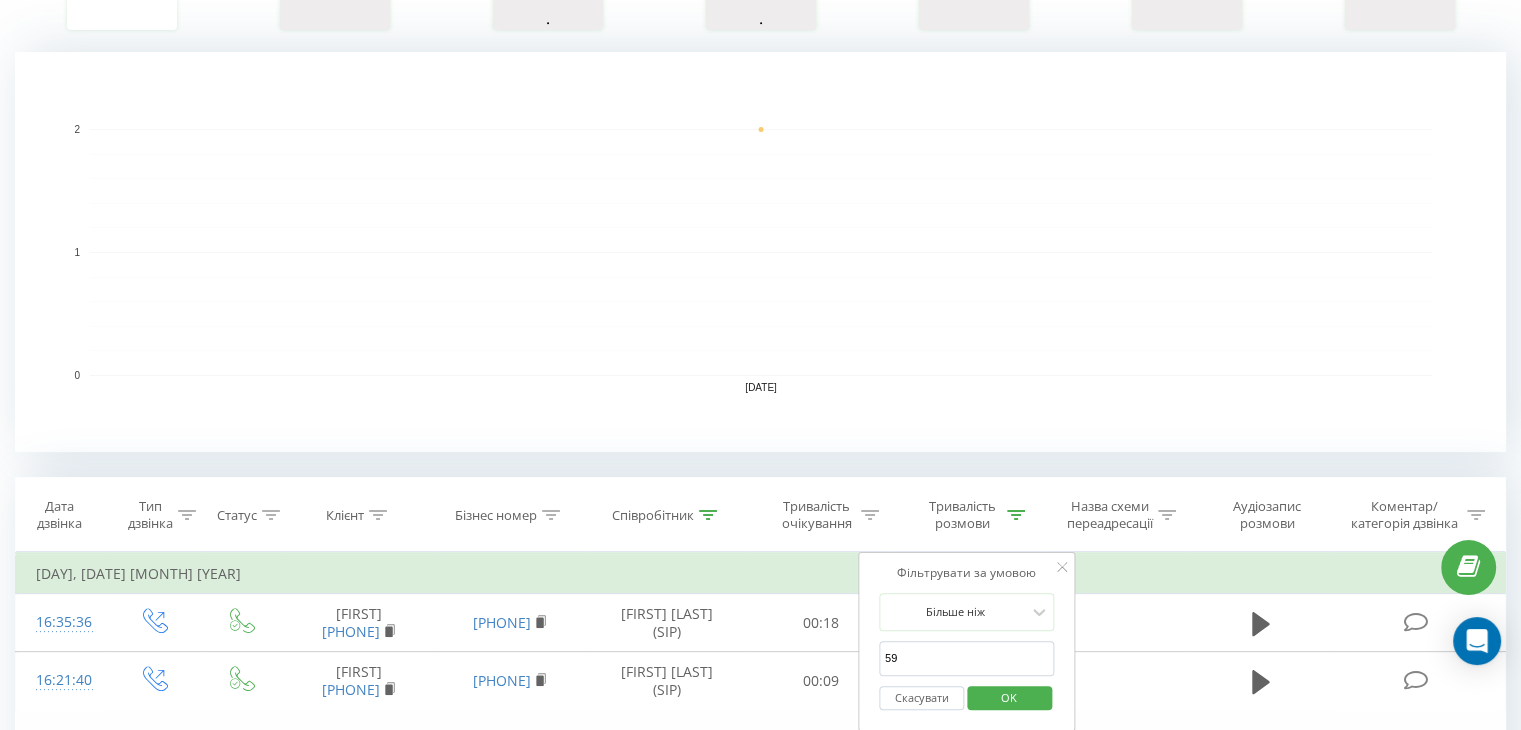 click on "59" at bounding box center [967, 658] 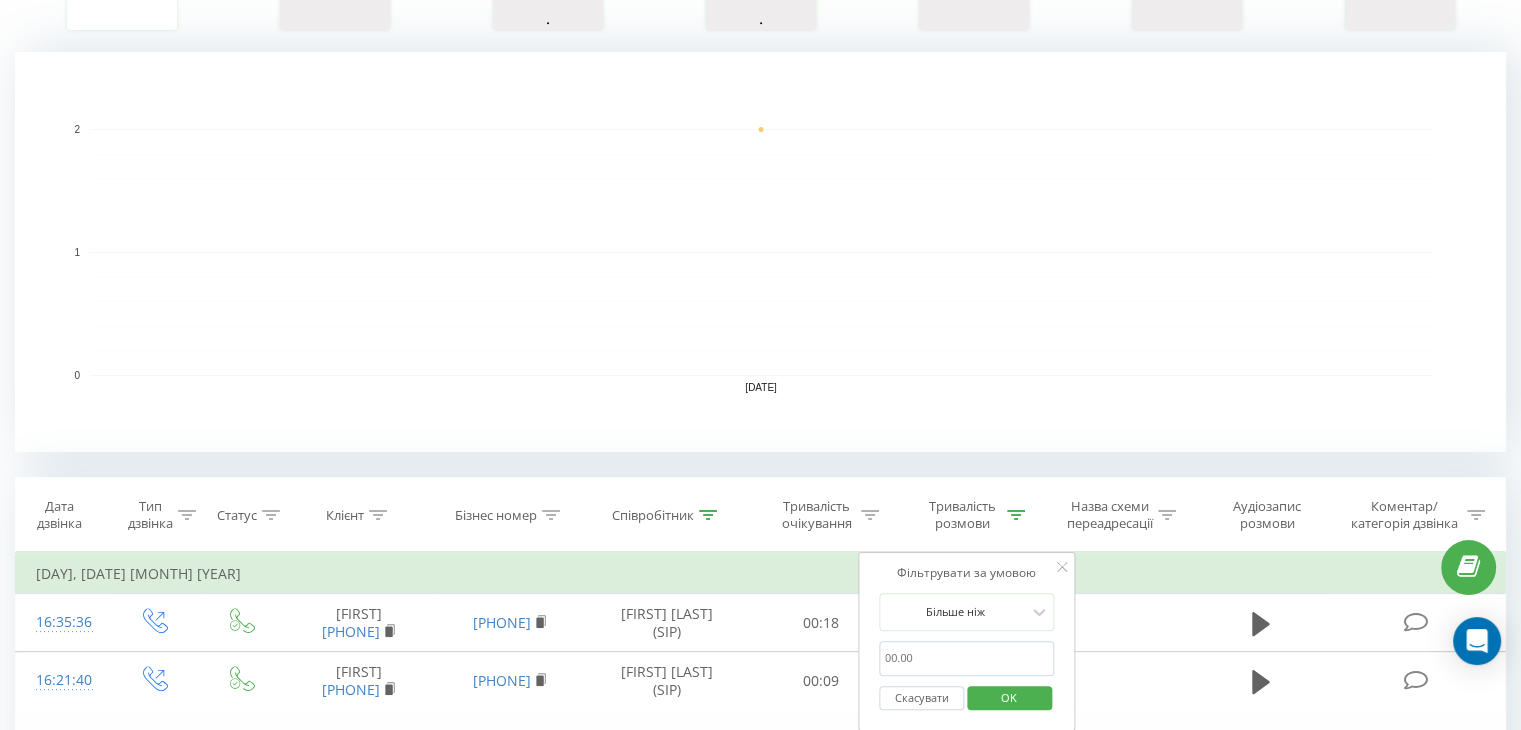 type 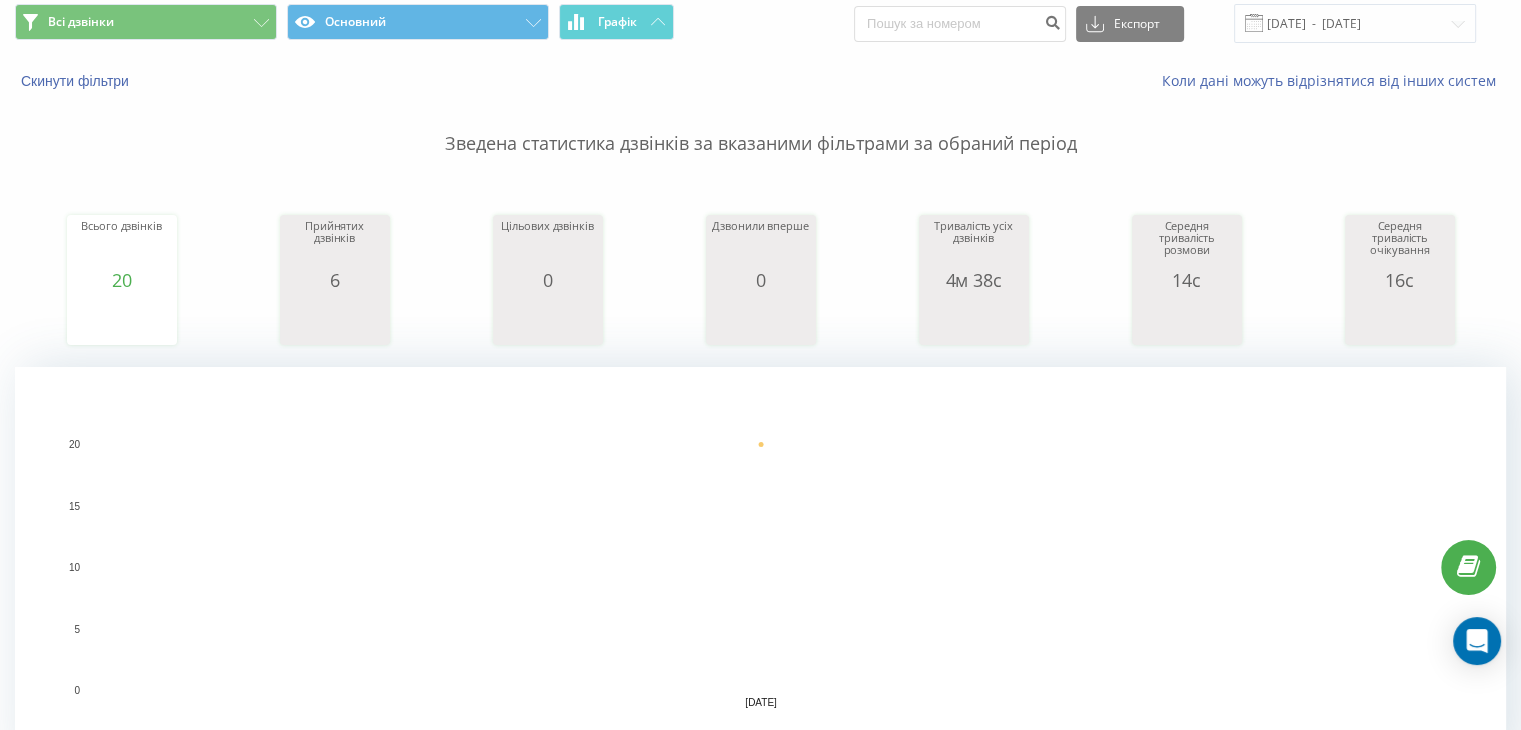 scroll, scrollTop: 0, scrollLeft: 0, axis: both 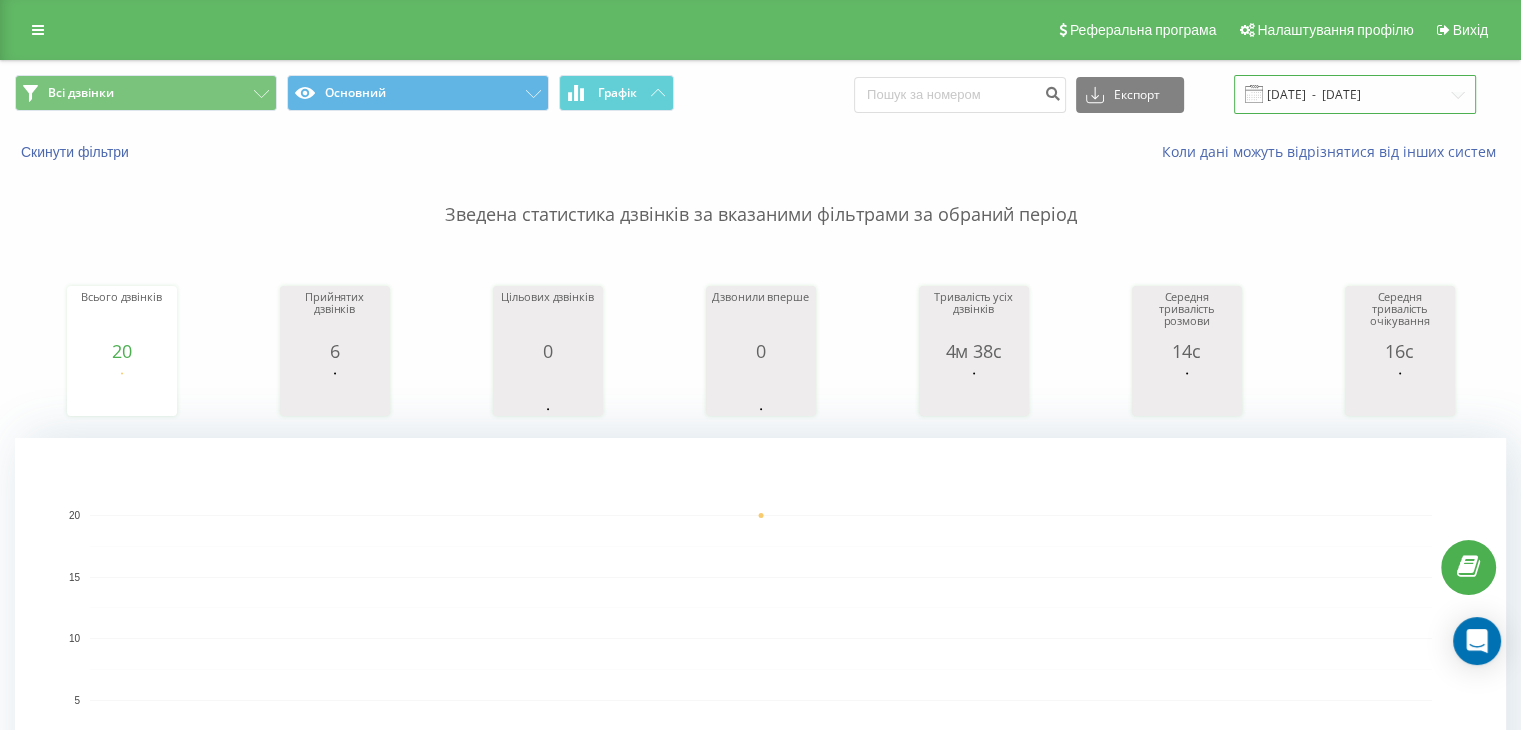 click on "[DATE]  -  [DATE]" at bounding box center [1355, 94] 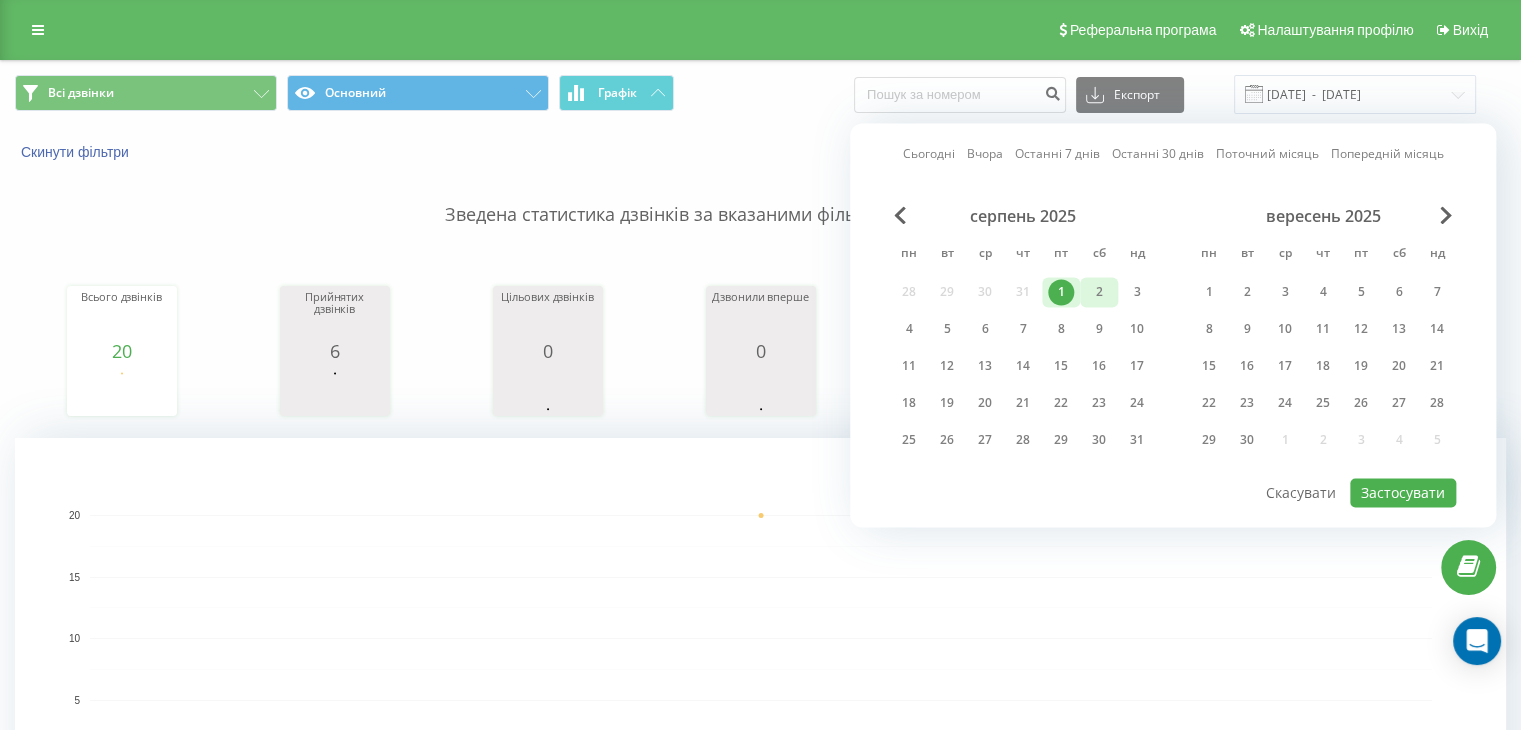 click on "2" at bounding box center (1099, 292) 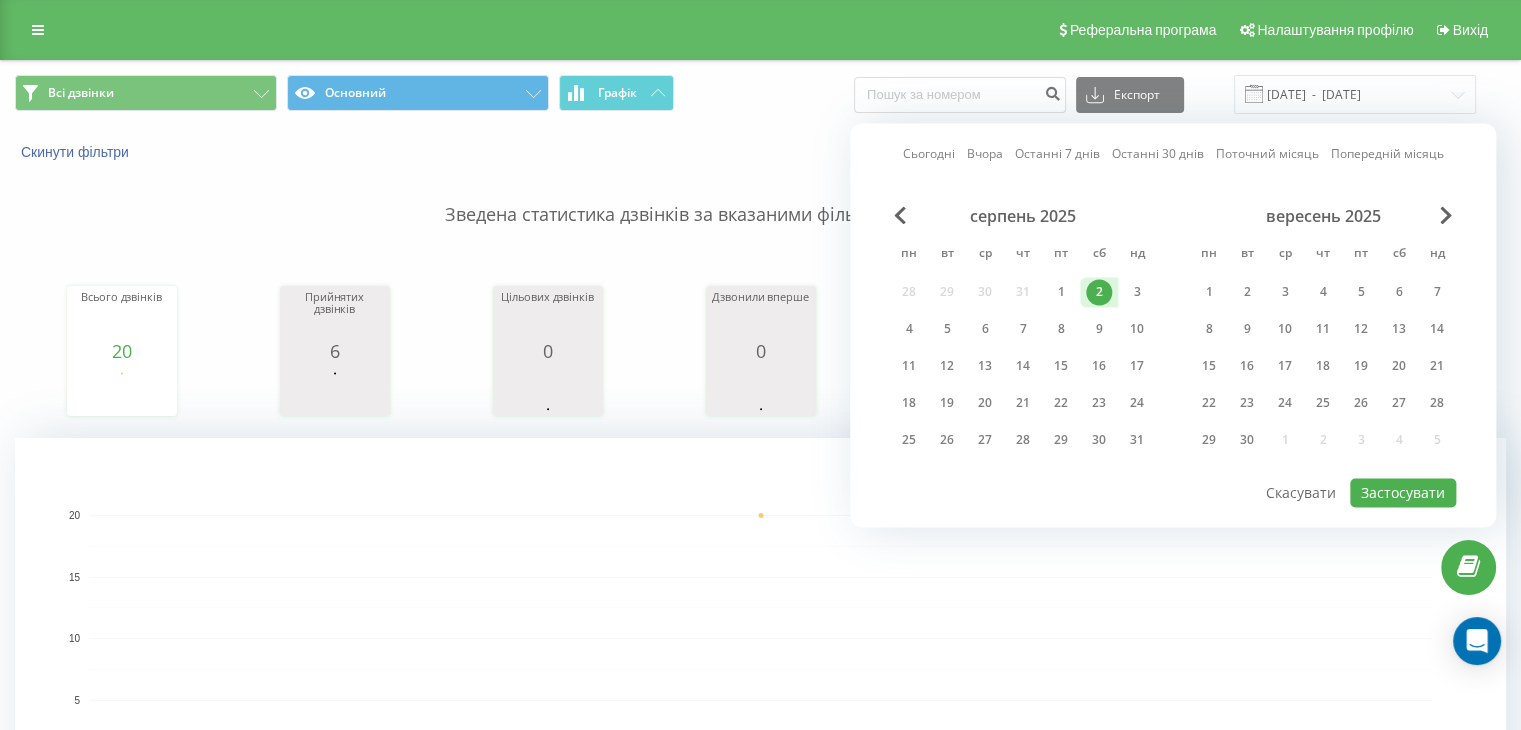 click on "2" at bounding box center (1099, 292) 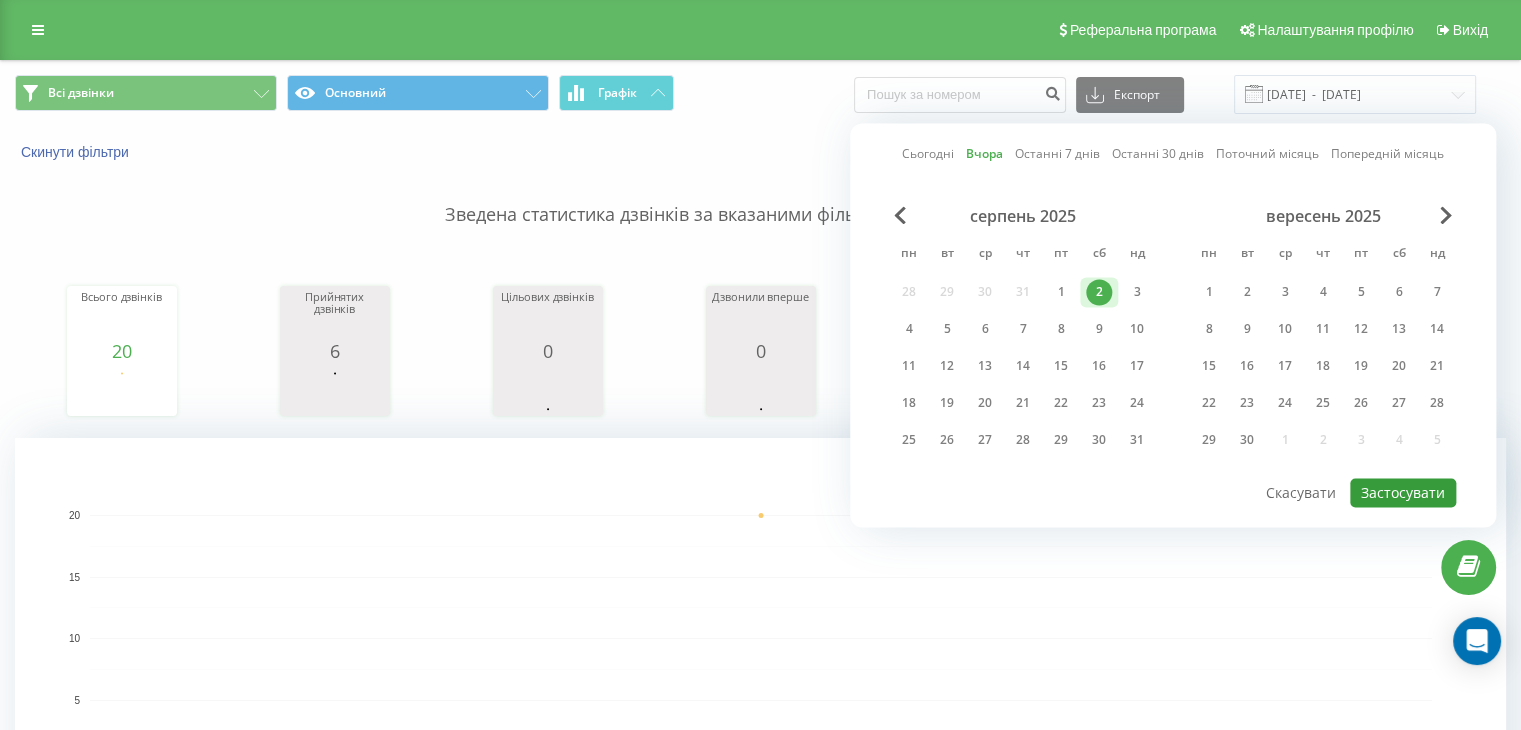 click on "Застосувати" at bounding box center (1403, 492) 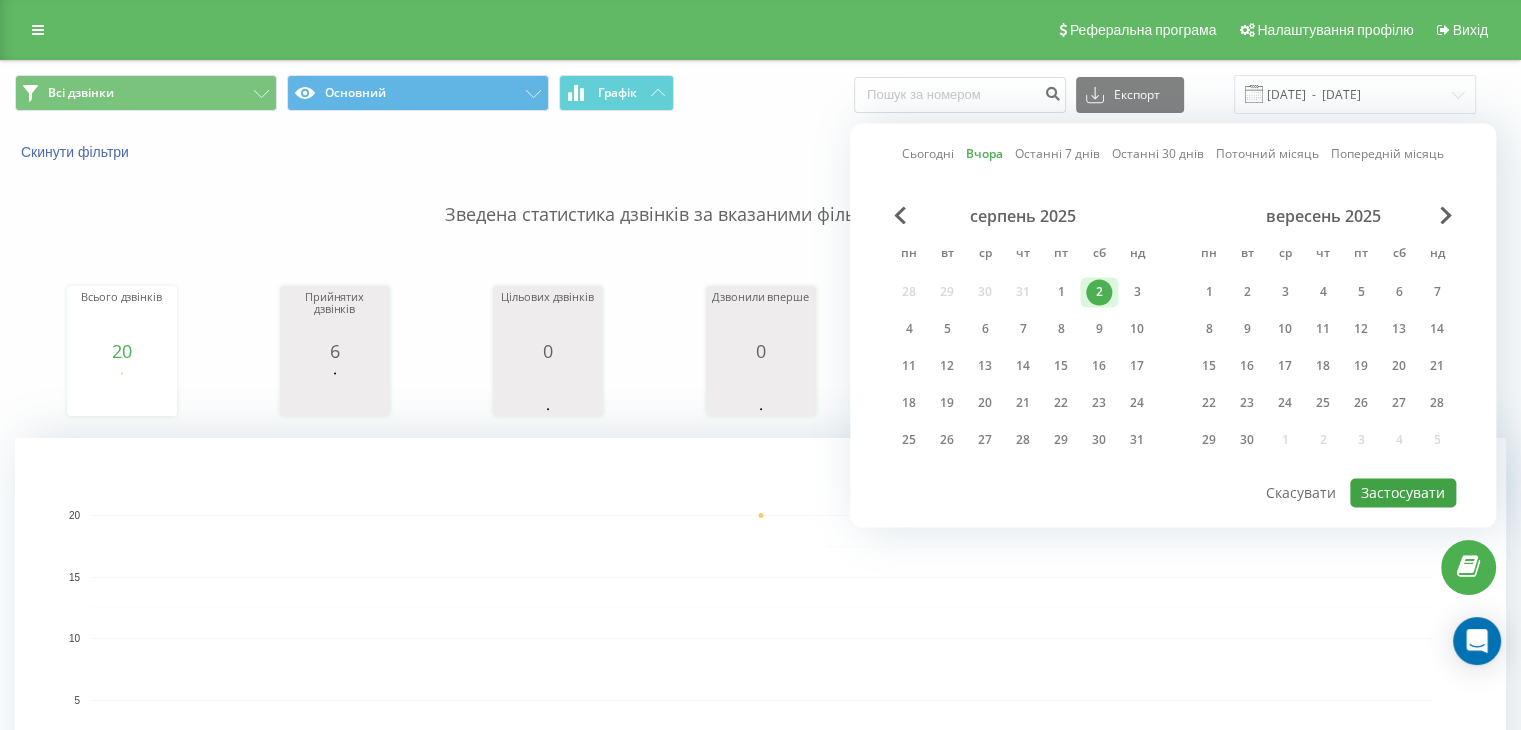 type on "02.08.2025  -  02.08.2025" 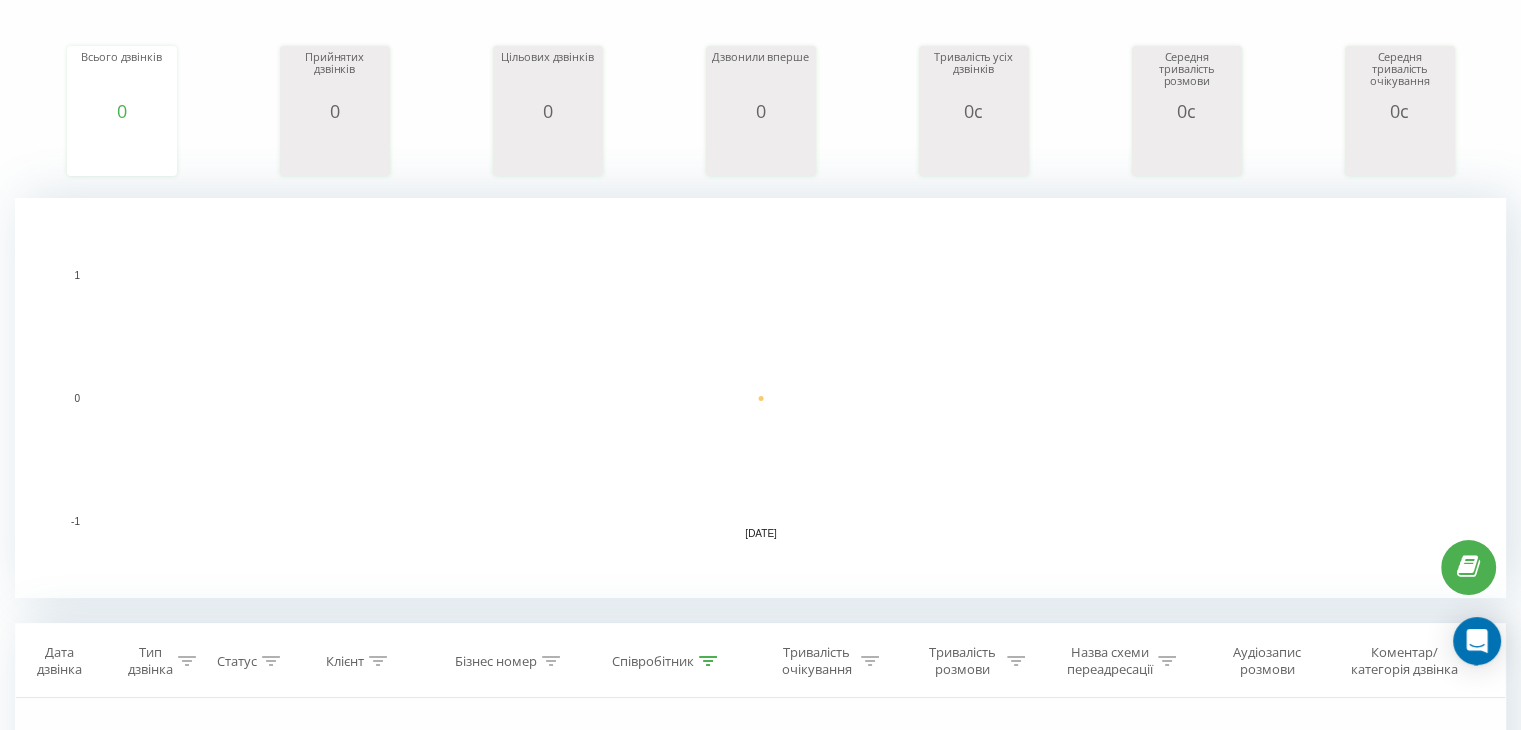 scroll, scrollTop: 438, scrollLeft: 0, axis: vertical 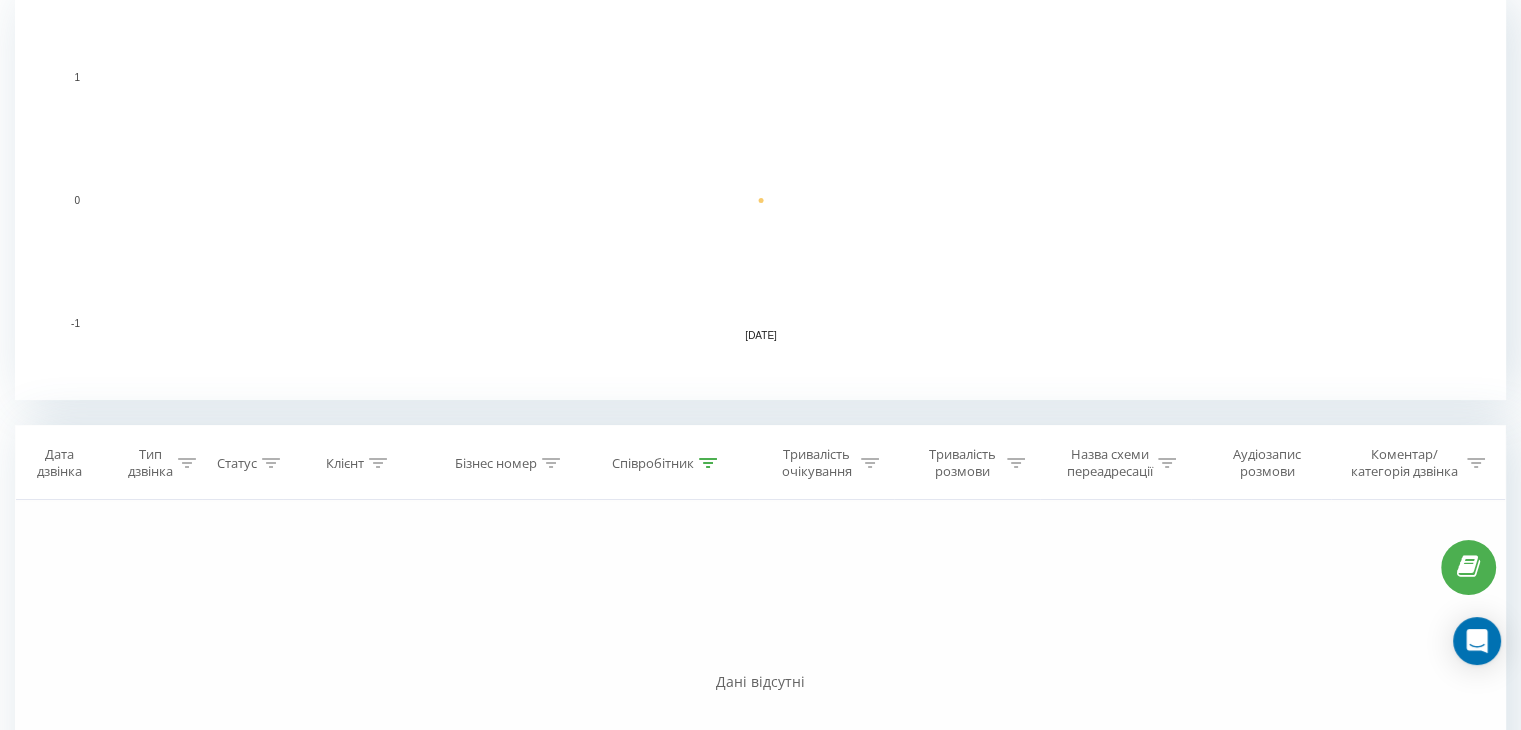 click at bounding box center [708, 463] 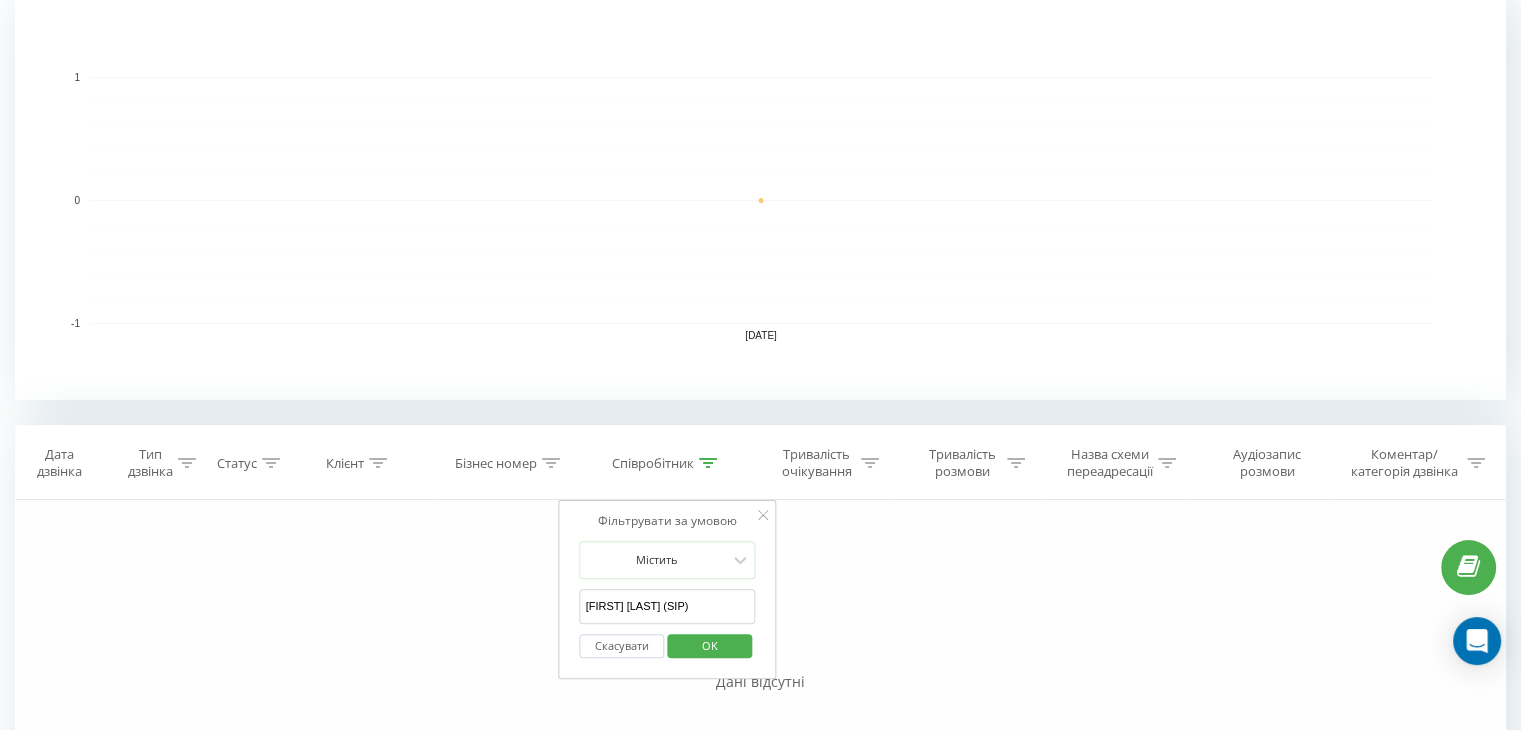 click on "Кристина Кривая (SIP)" at bounding box center [668, 606] 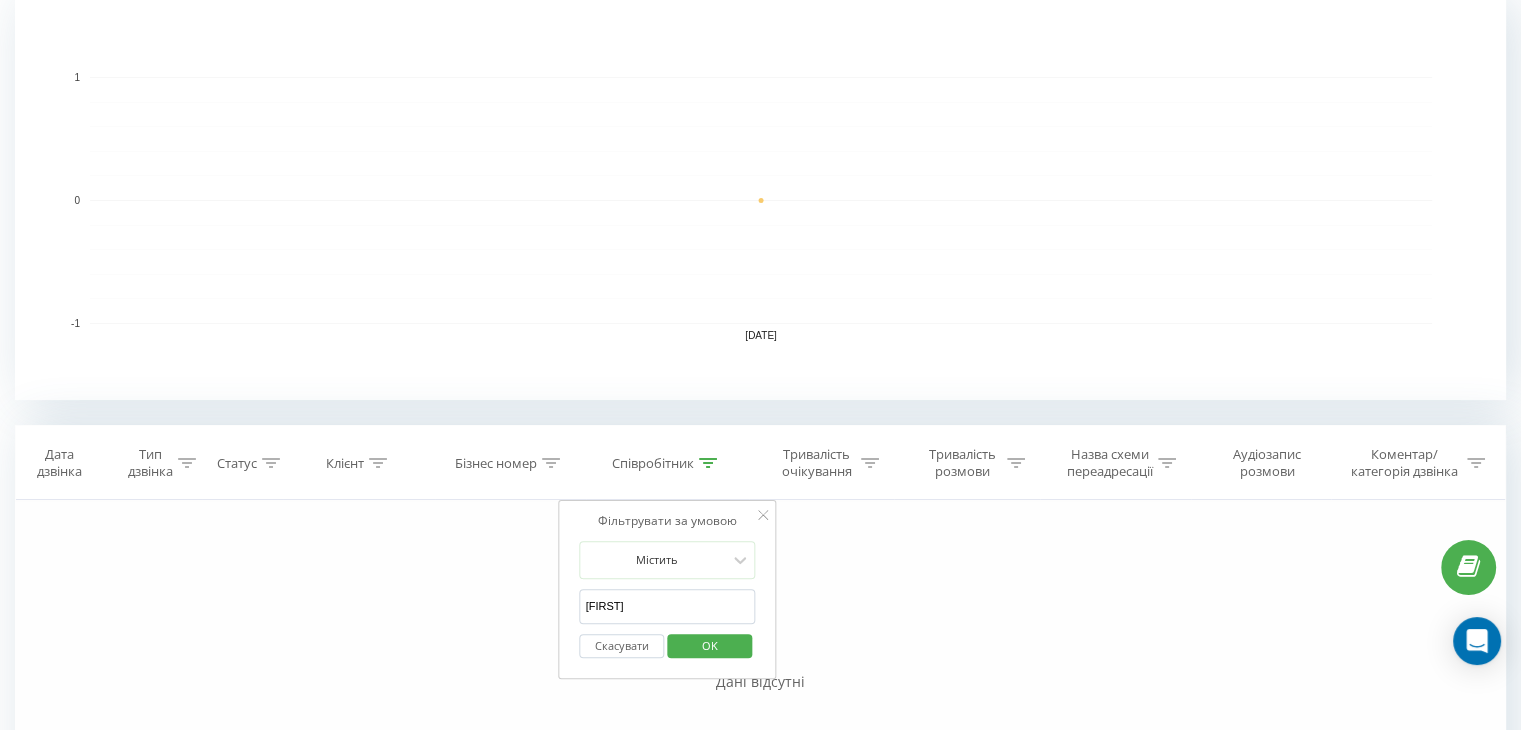 type on "Анна Ковалева" 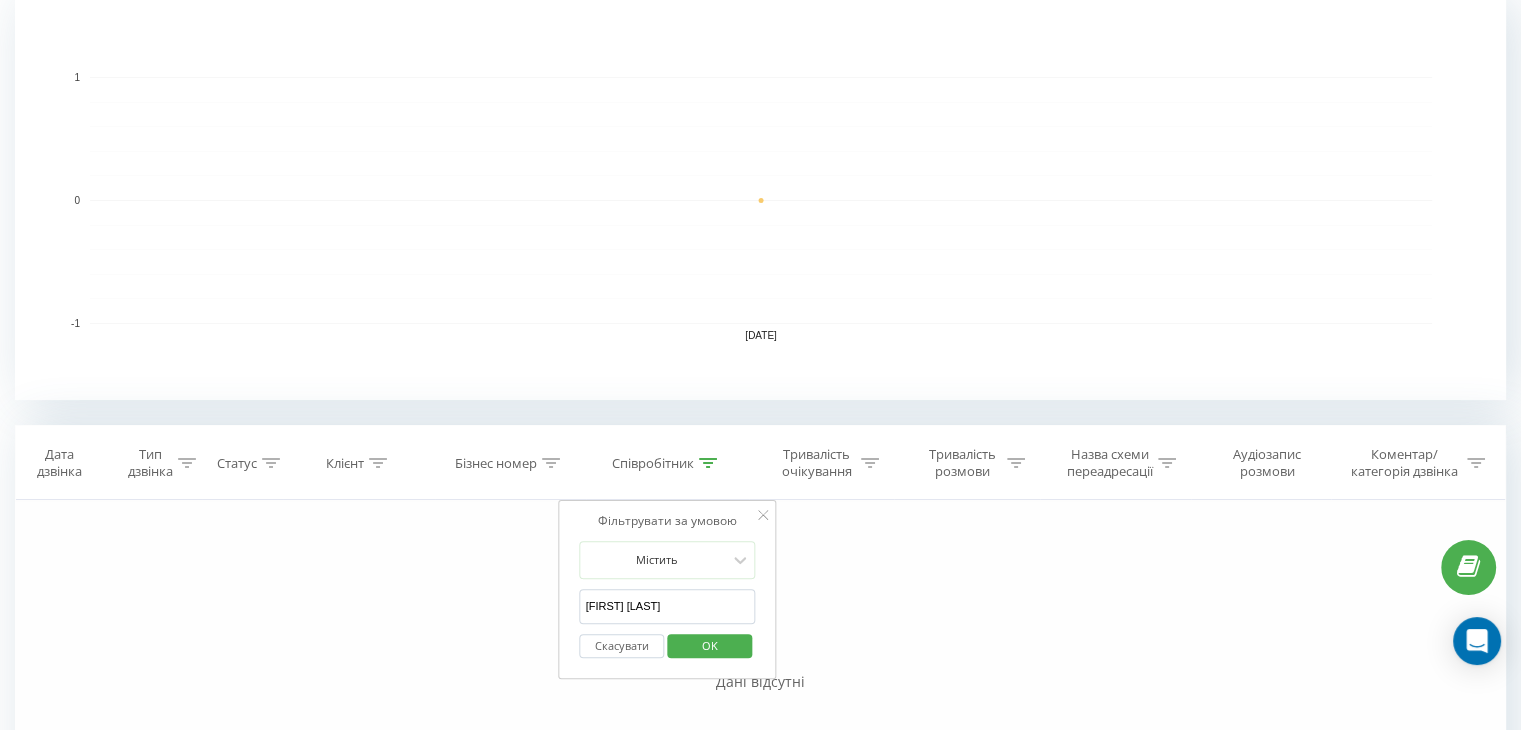 click on "OK" at bounding box center [710, 645] 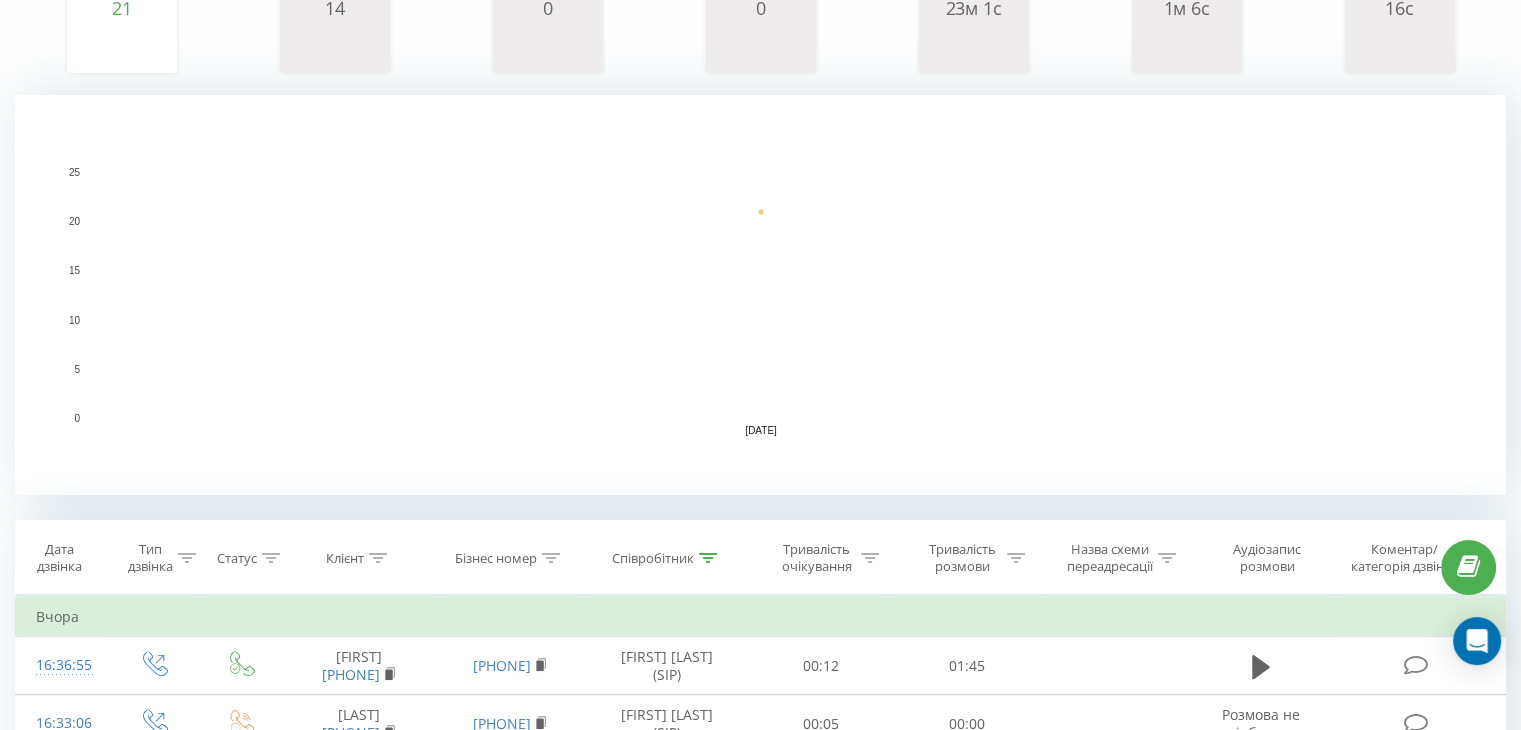 scroll, scrollTop: 360, scrollLeft: 0, axis: vertical 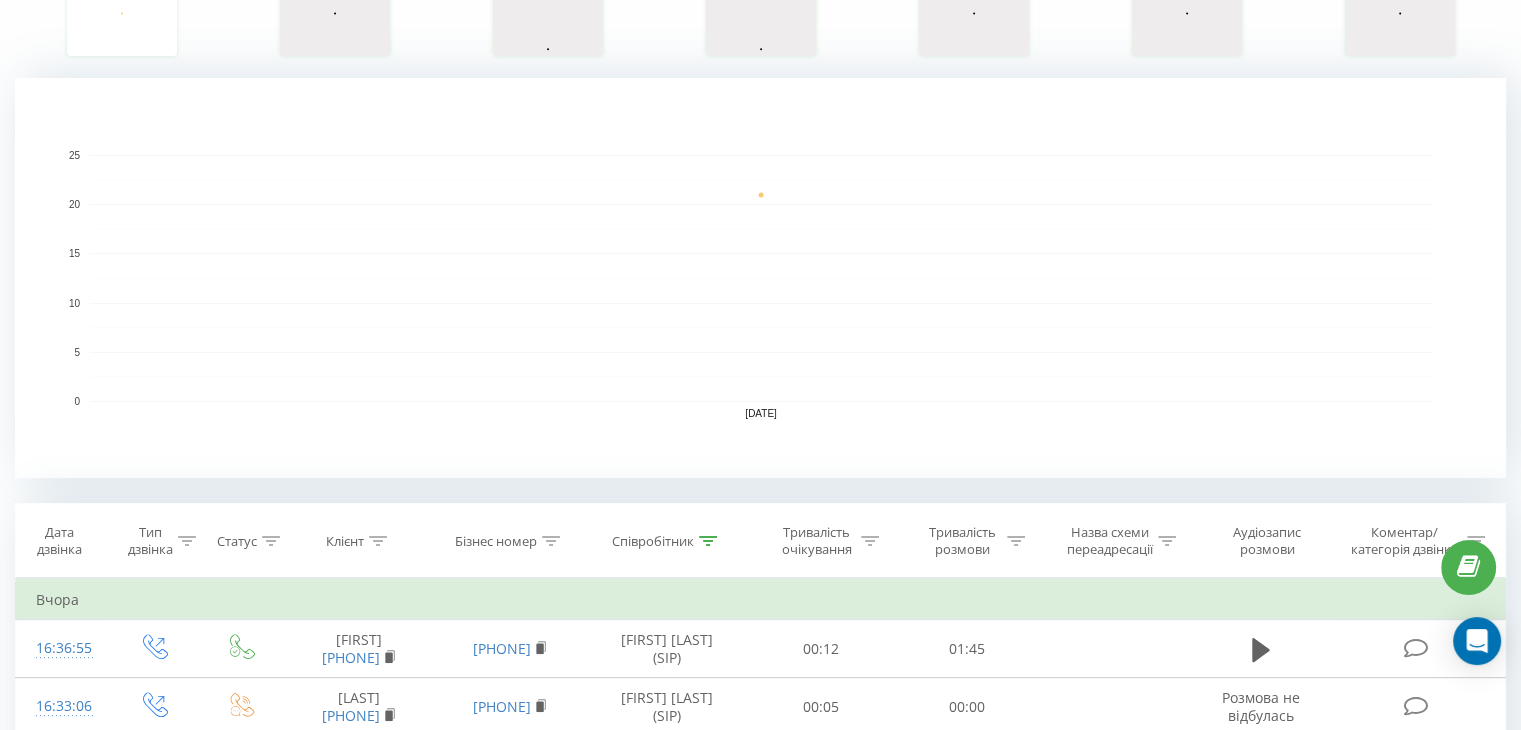 click on "Тривалість розмови" at bounding box center [967, 541] 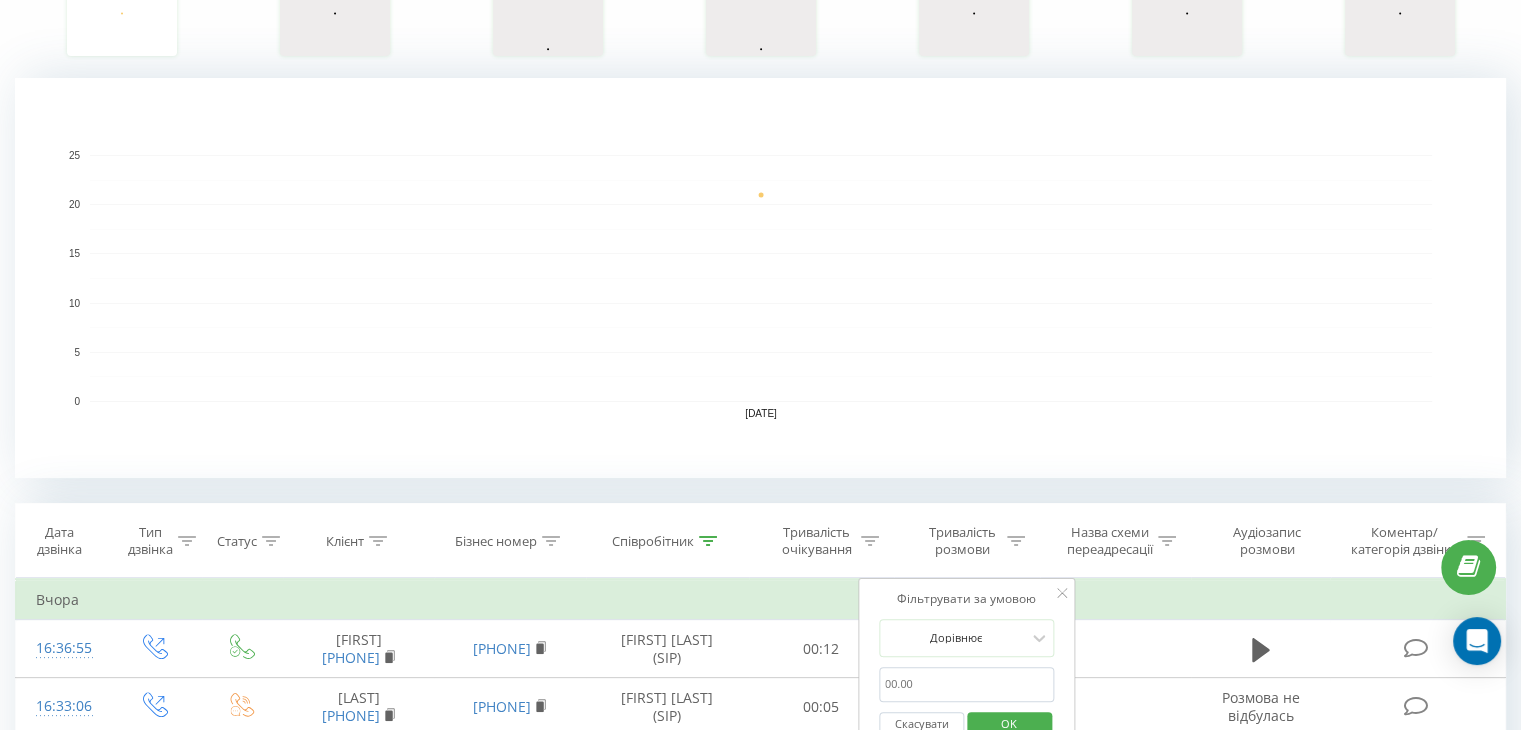 click 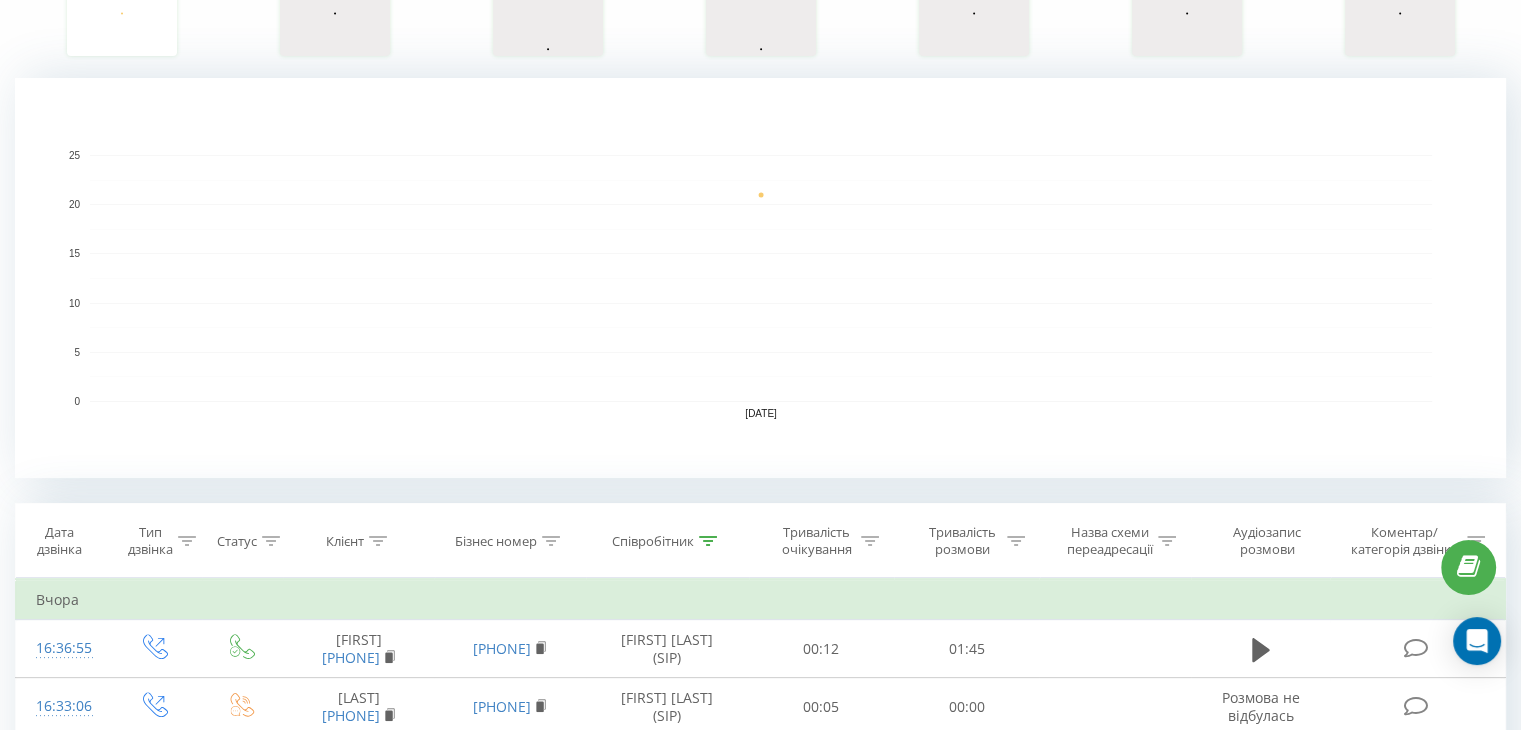 click 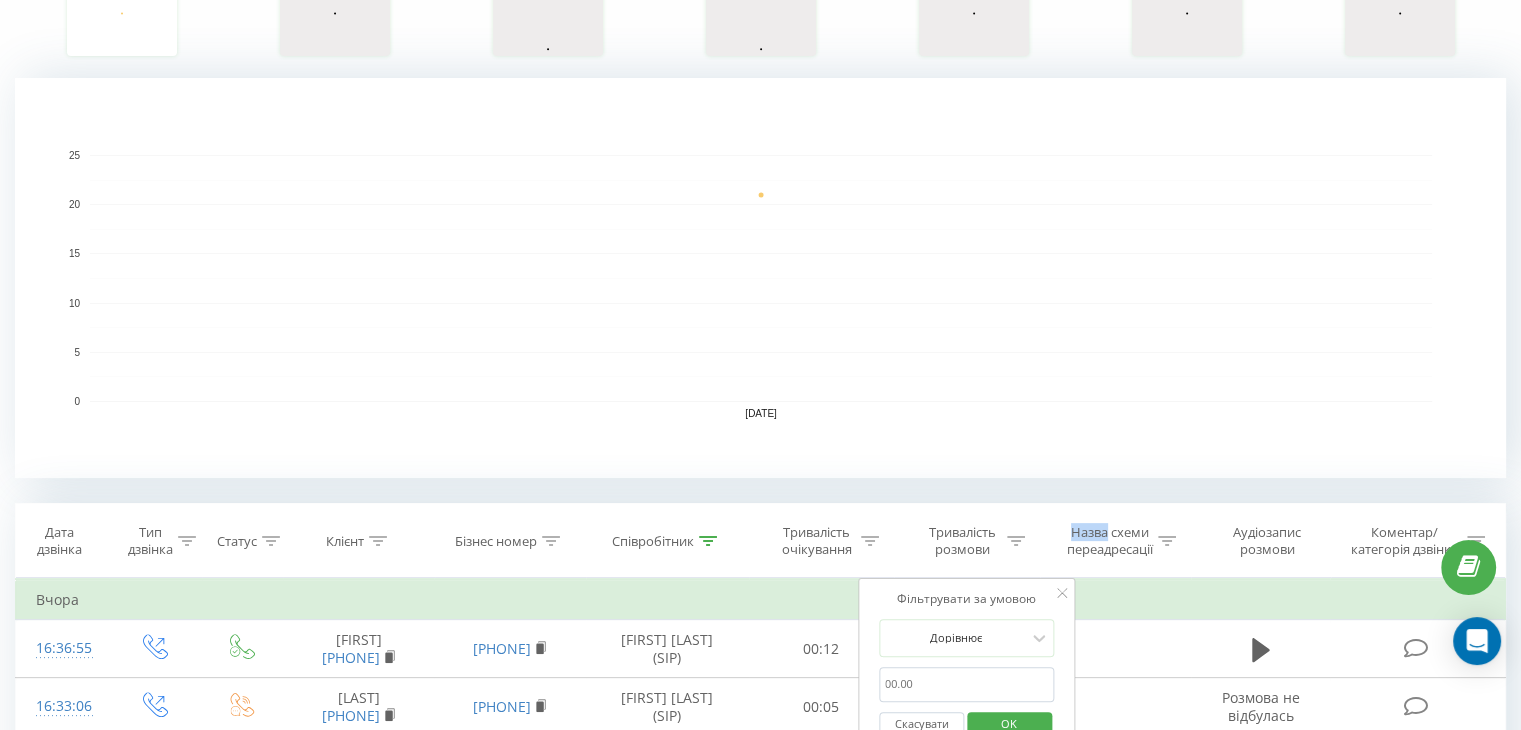click 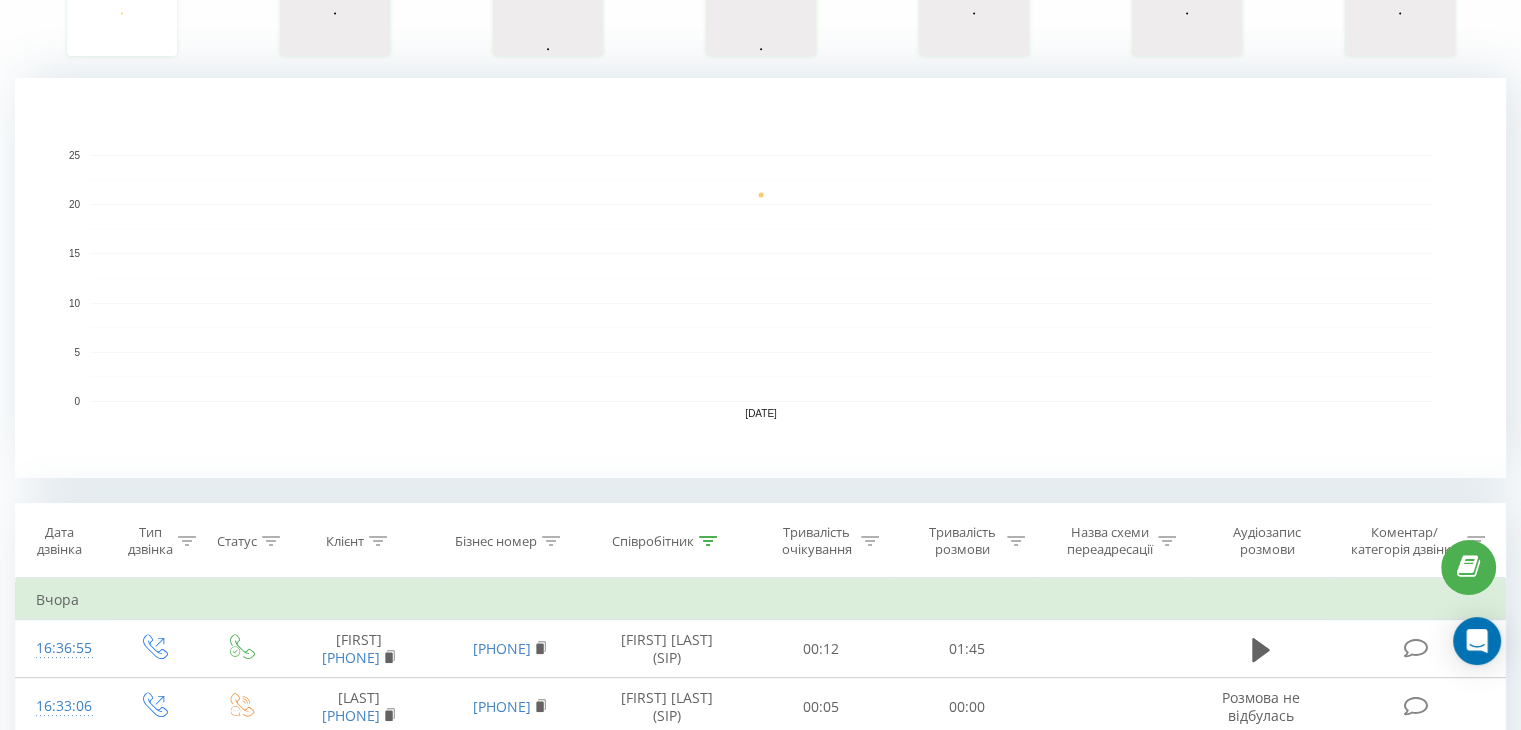 click on "Тривалість розмови" at bounding box center [973, 541] 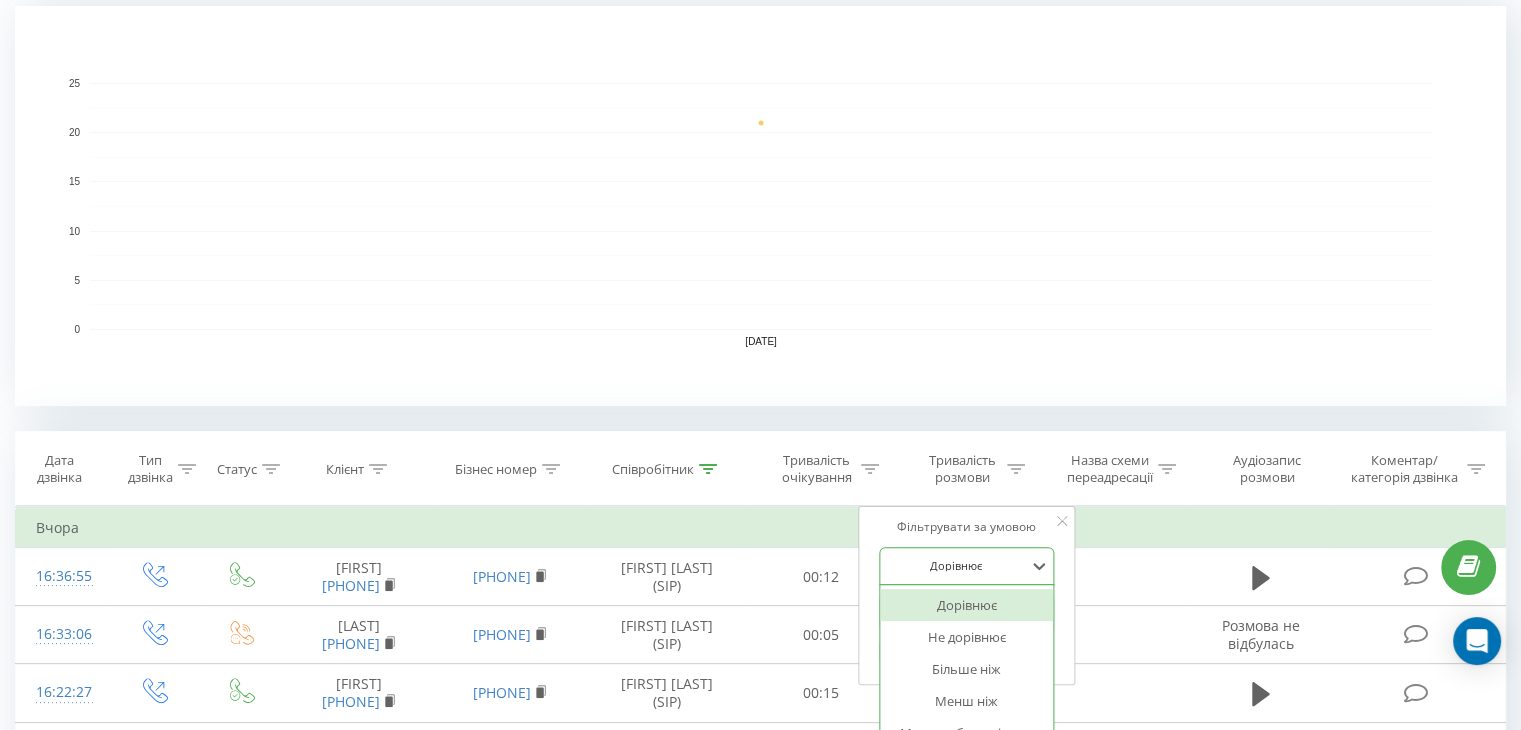 scroll, scrollTop: 486, scrollLeft: 0, axis: vertical 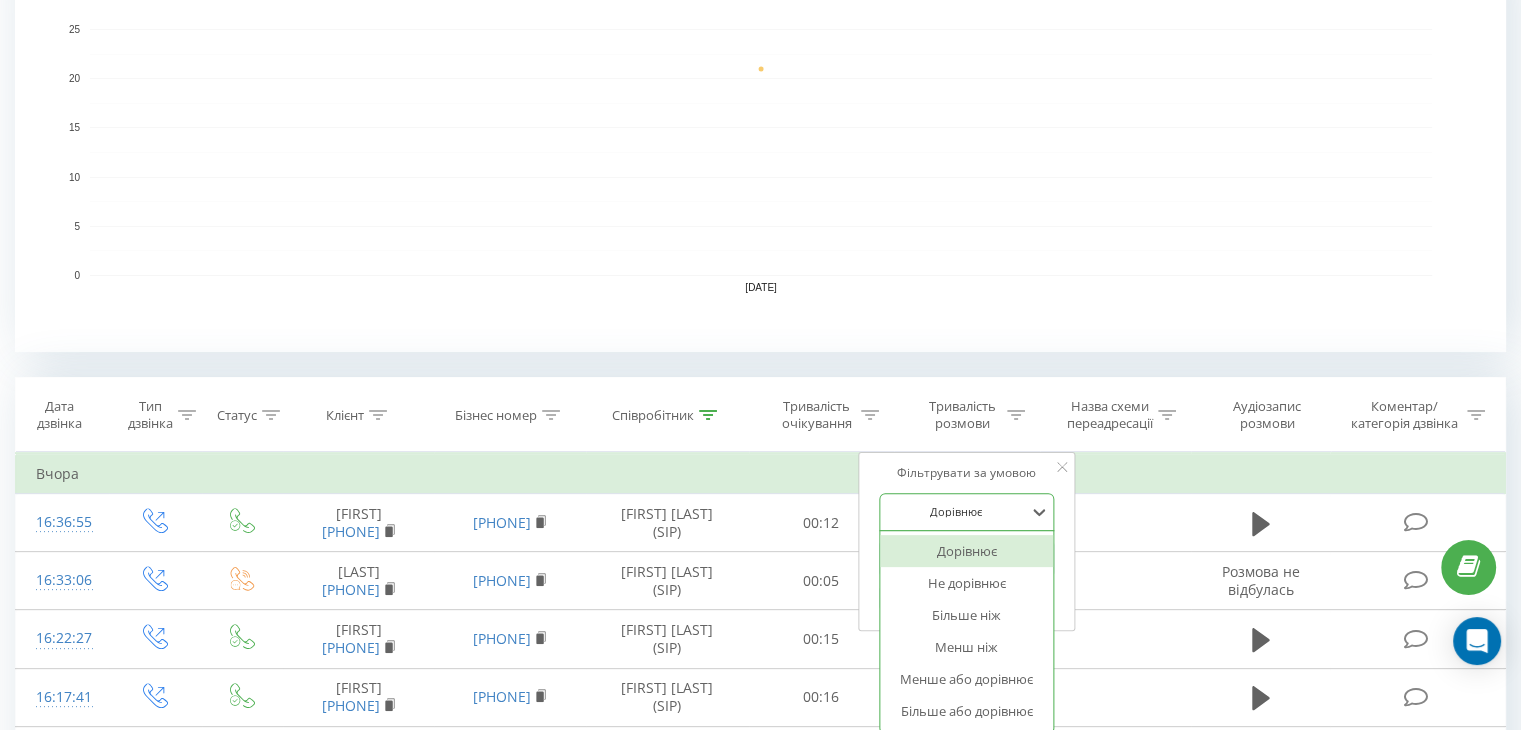 click on "option Дорівнює selected, 1 of 6. 6 results available. Use Up and Down to choose options, press Enter to select the currently focused option, press Escape to exit the menu, press Tab to select the option and exit the menu. Дорівнює Дорівнює Не дорівнює Більше ніж Менш ніж Менше або дорівнює Більше або дорівнює" at bounding box center [967, 512] 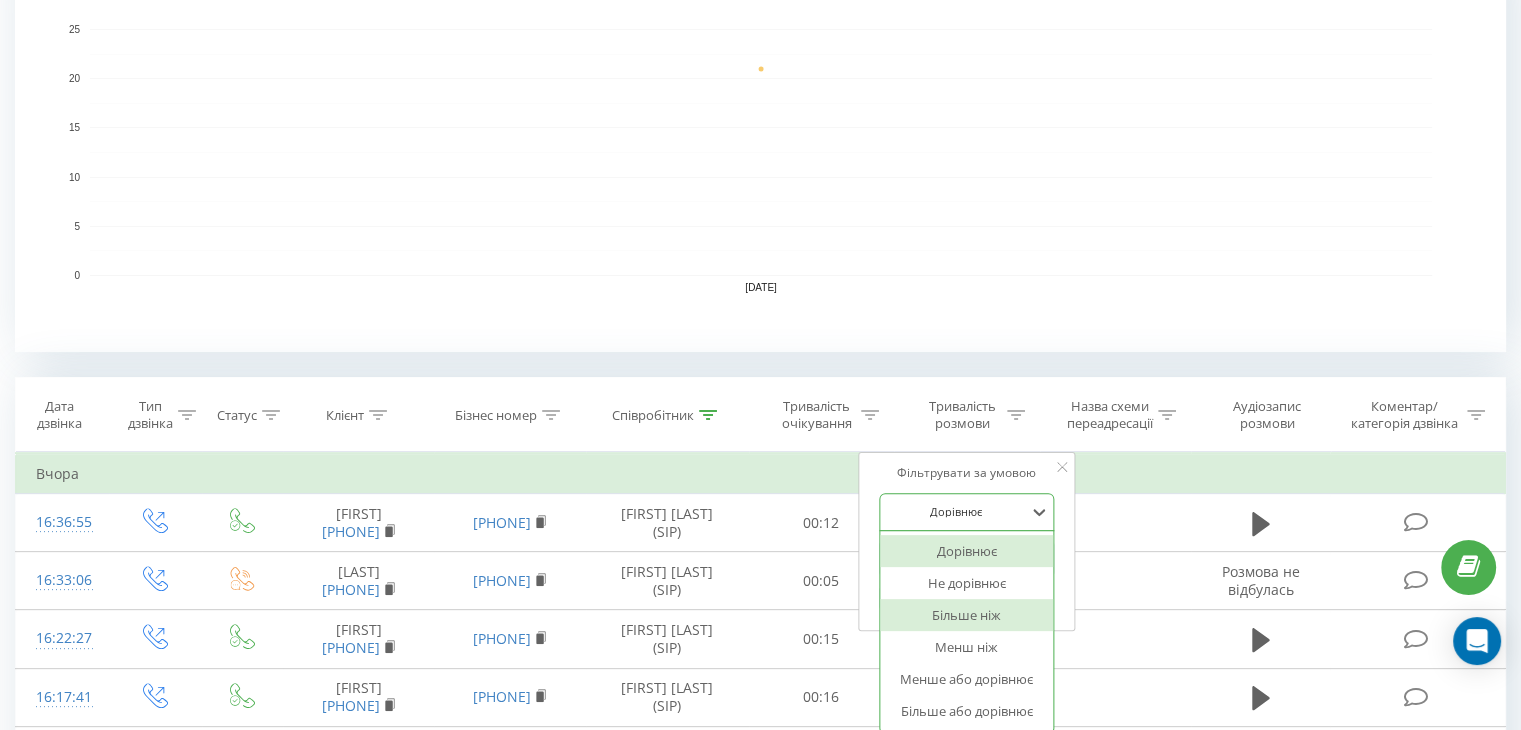 click on "Більше ніж" at bounding box center [967, 615] 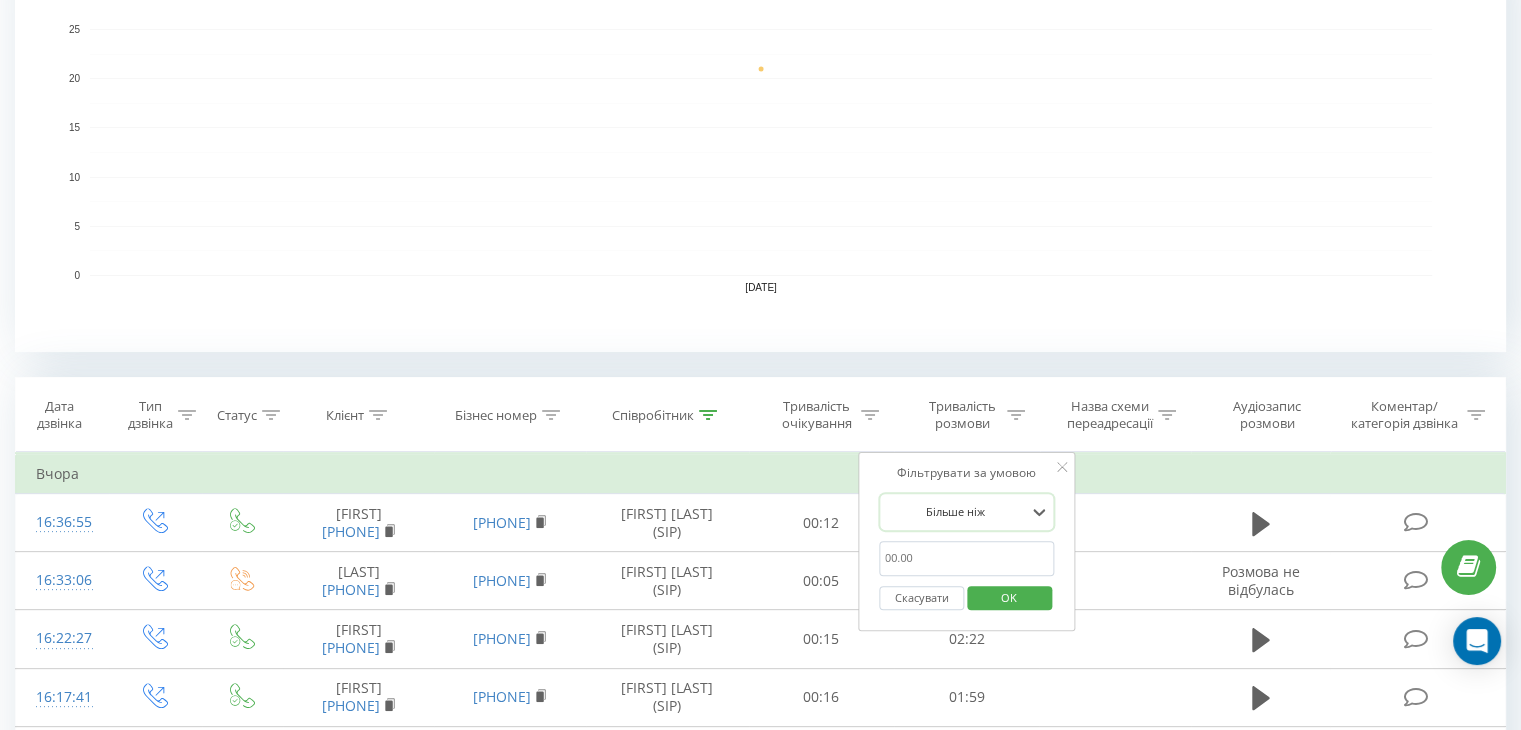 click at bounding box center [967, 558] 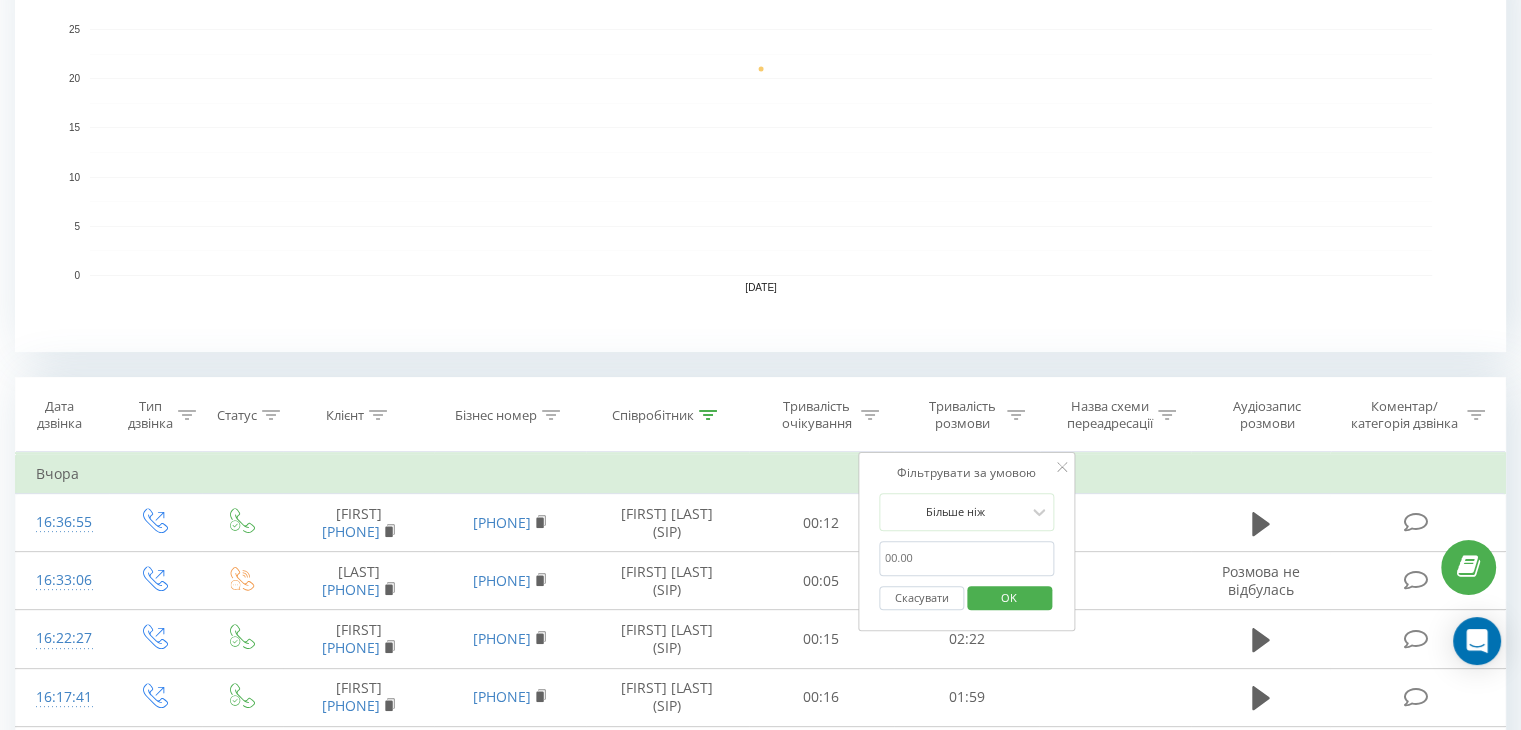 type on "59" 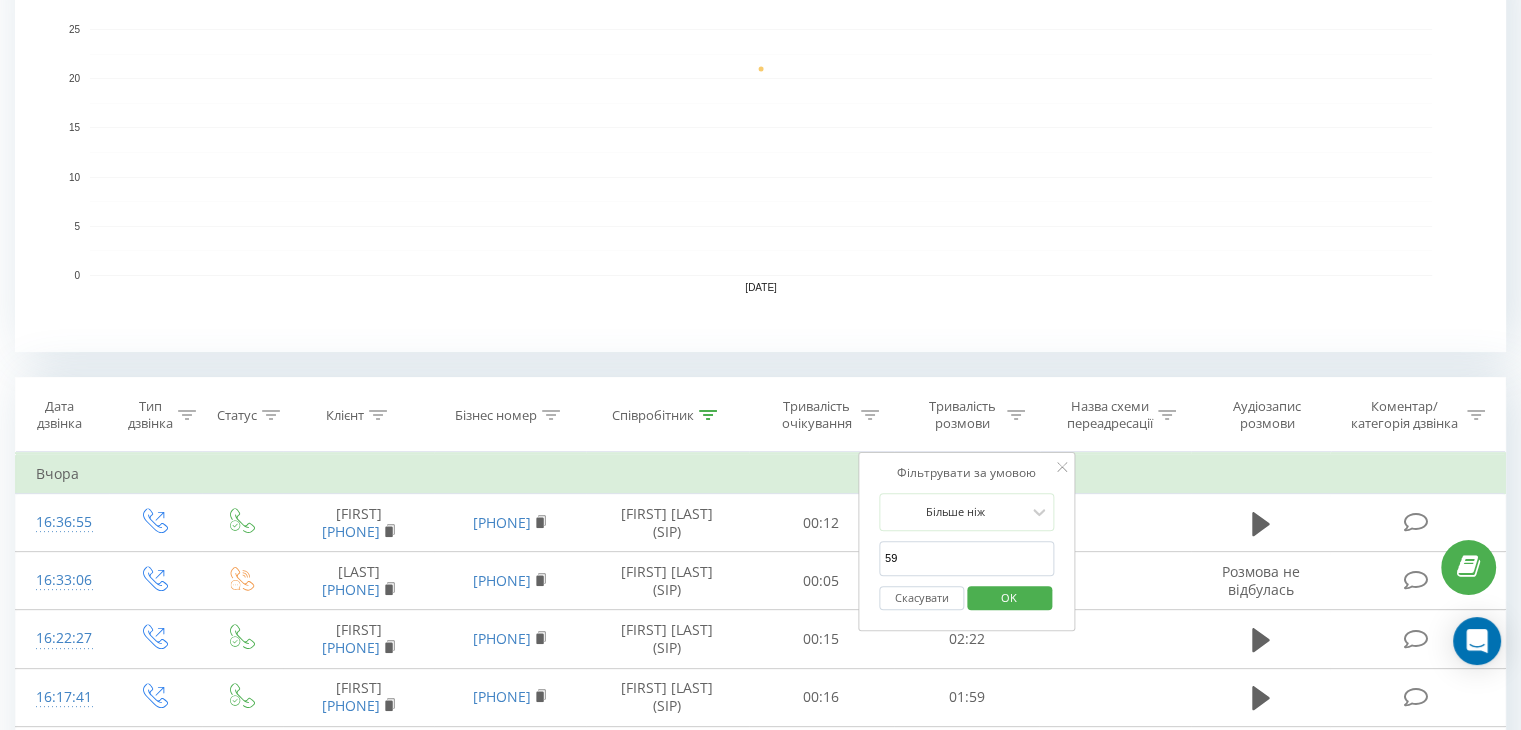 click on "OK" at bounding box center [1009, 597] 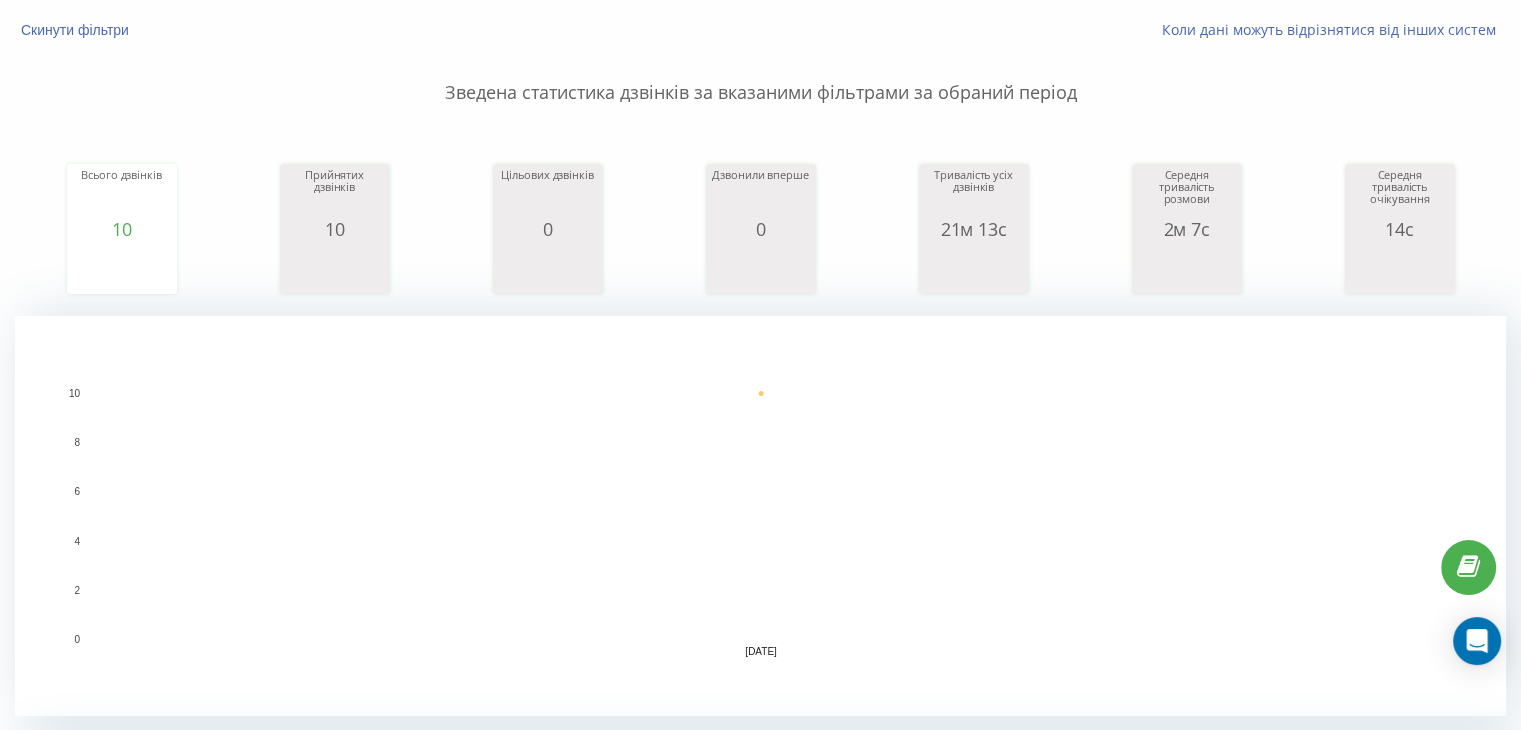 scroll, scrollTop: 0, scrollLeft: 0, axis: both 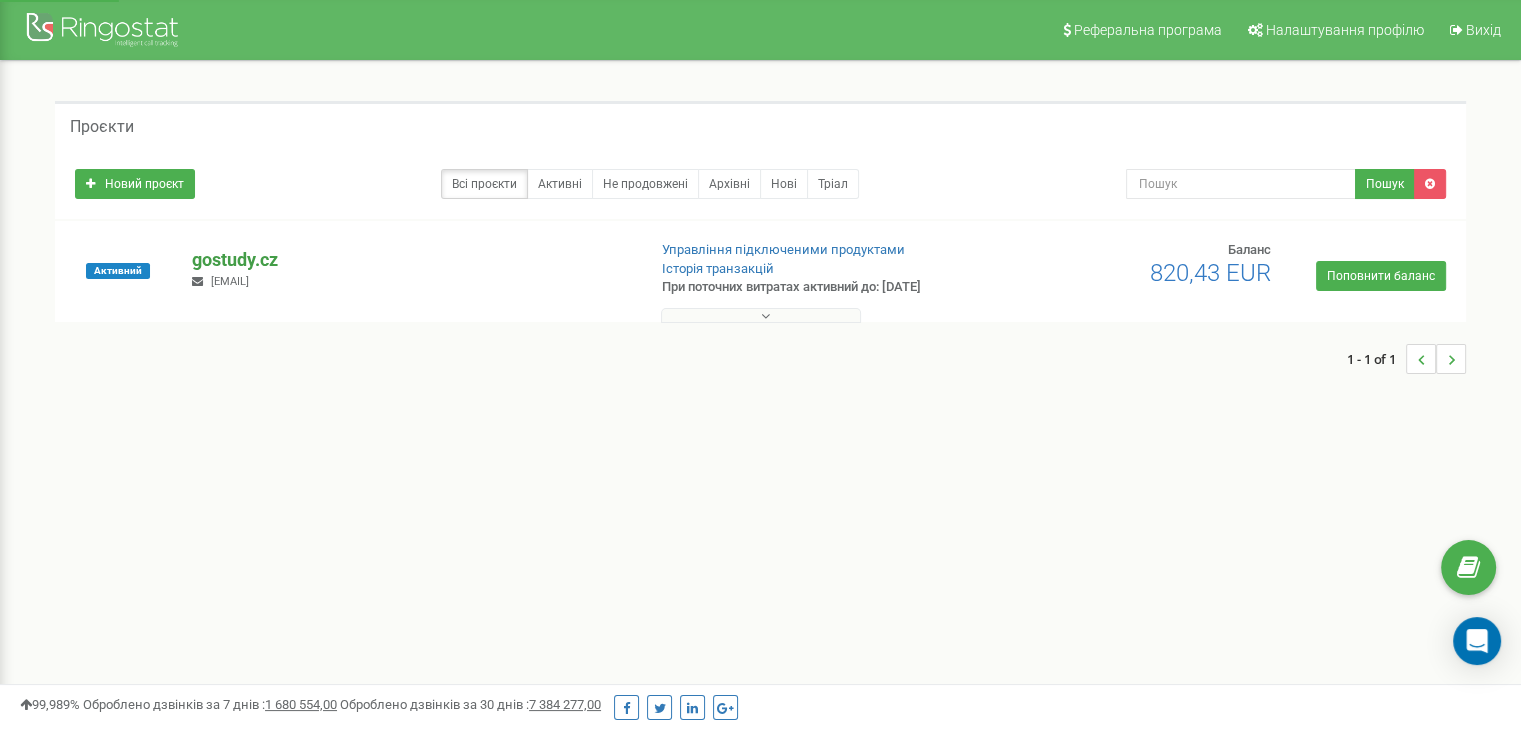 click on "gostudy.cz" at bounding box center (410, 260) 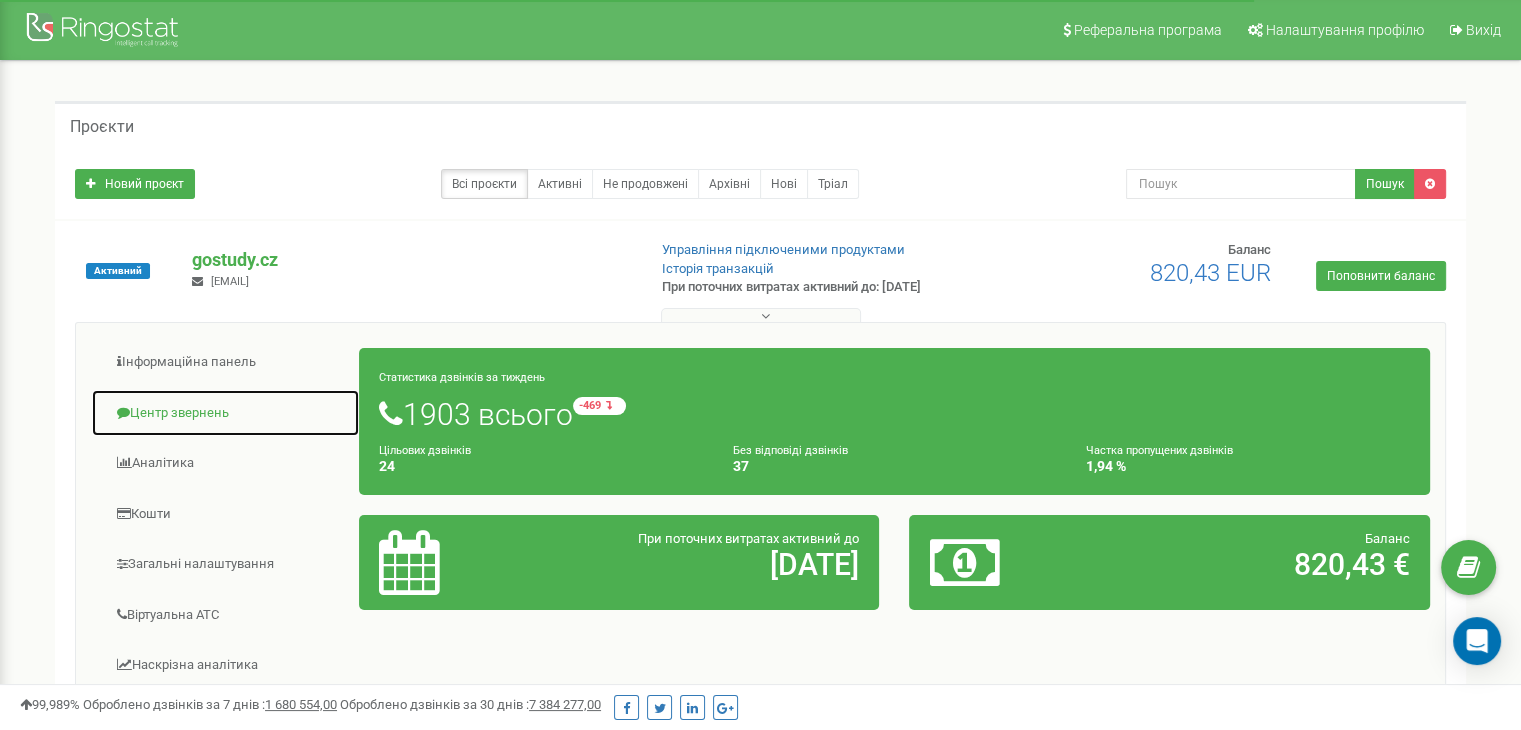 click on "Центр звернень" at bounding box center [225, 413] 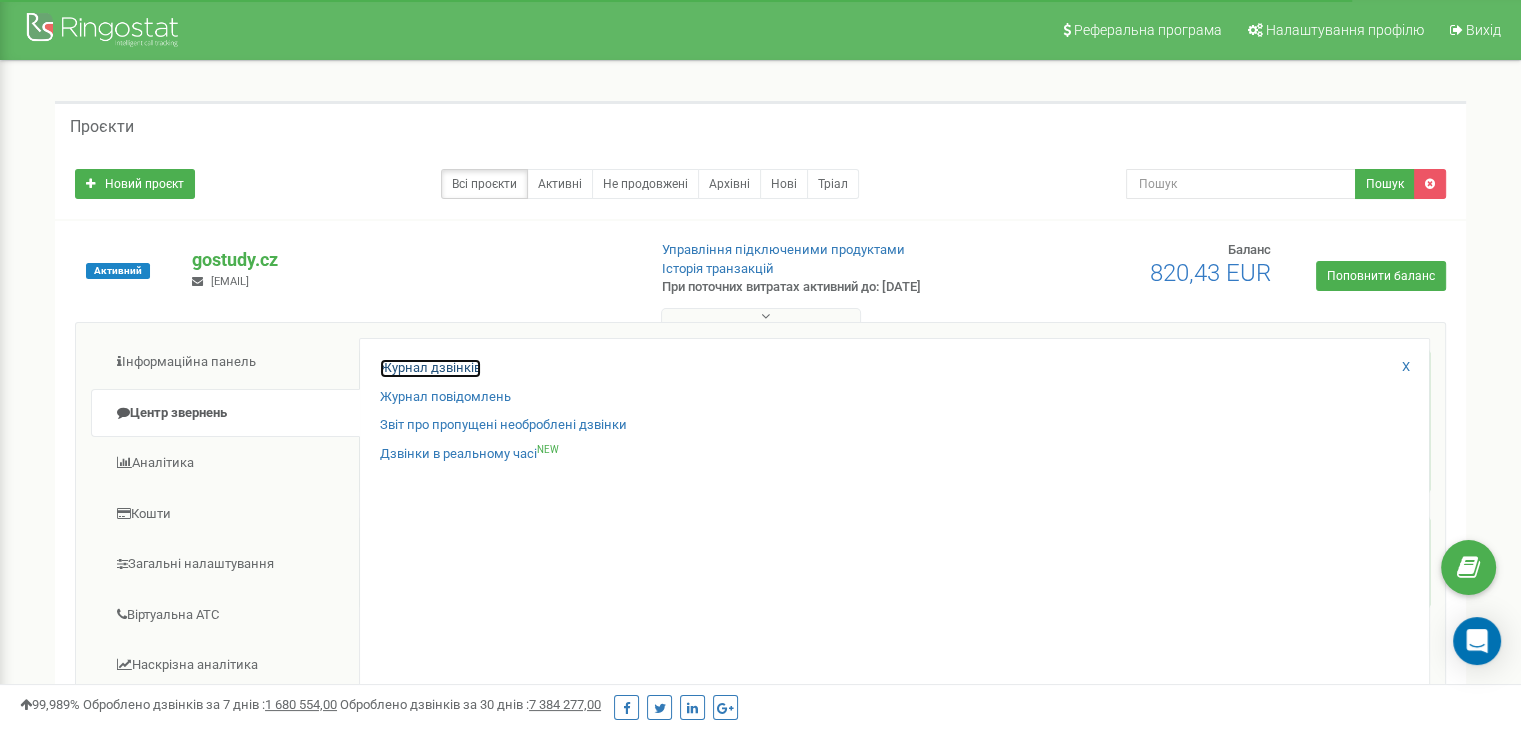 click on "Журнал дзвінків" at bounding box center (430, 368) 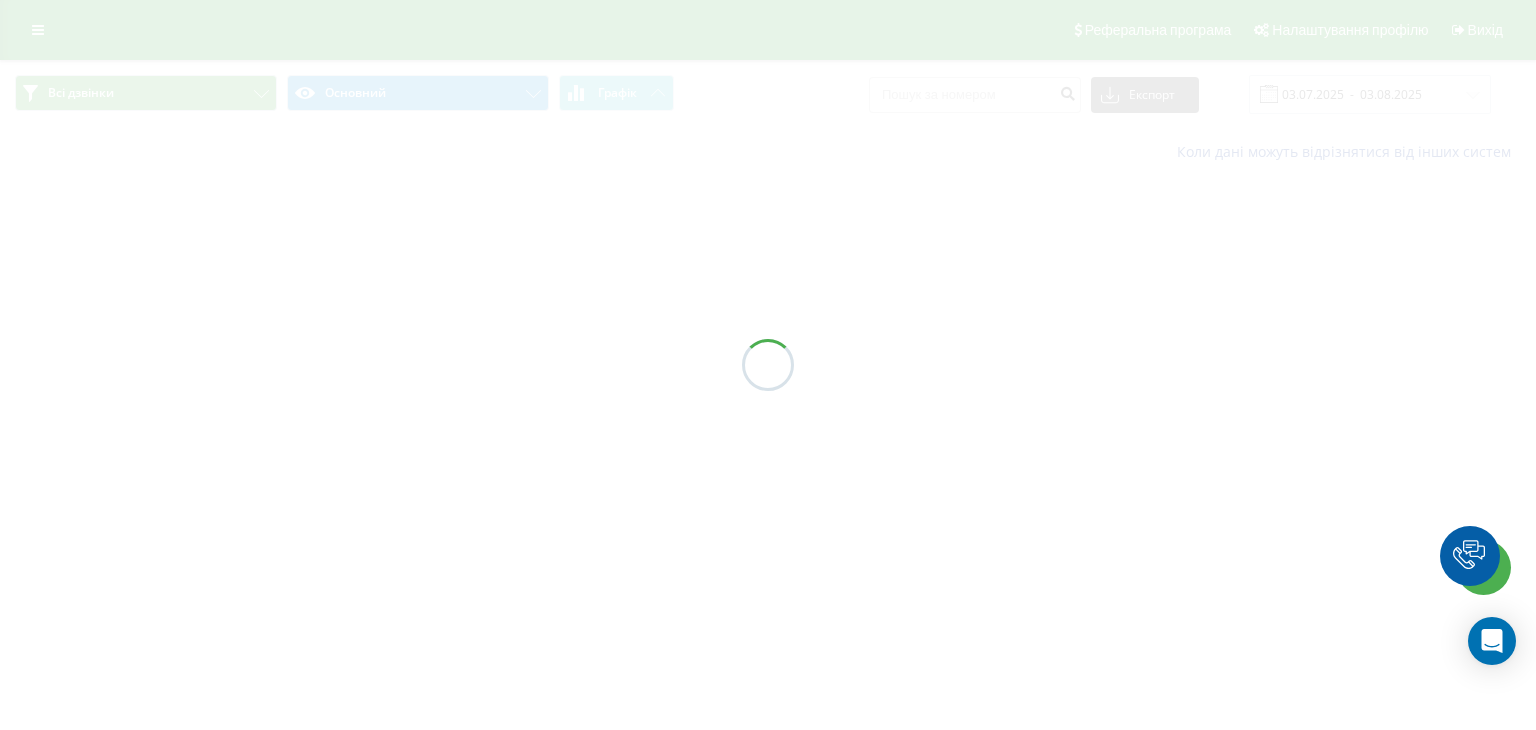 scroll, scrollTop: 0, scrollLeft: 0, axis: both 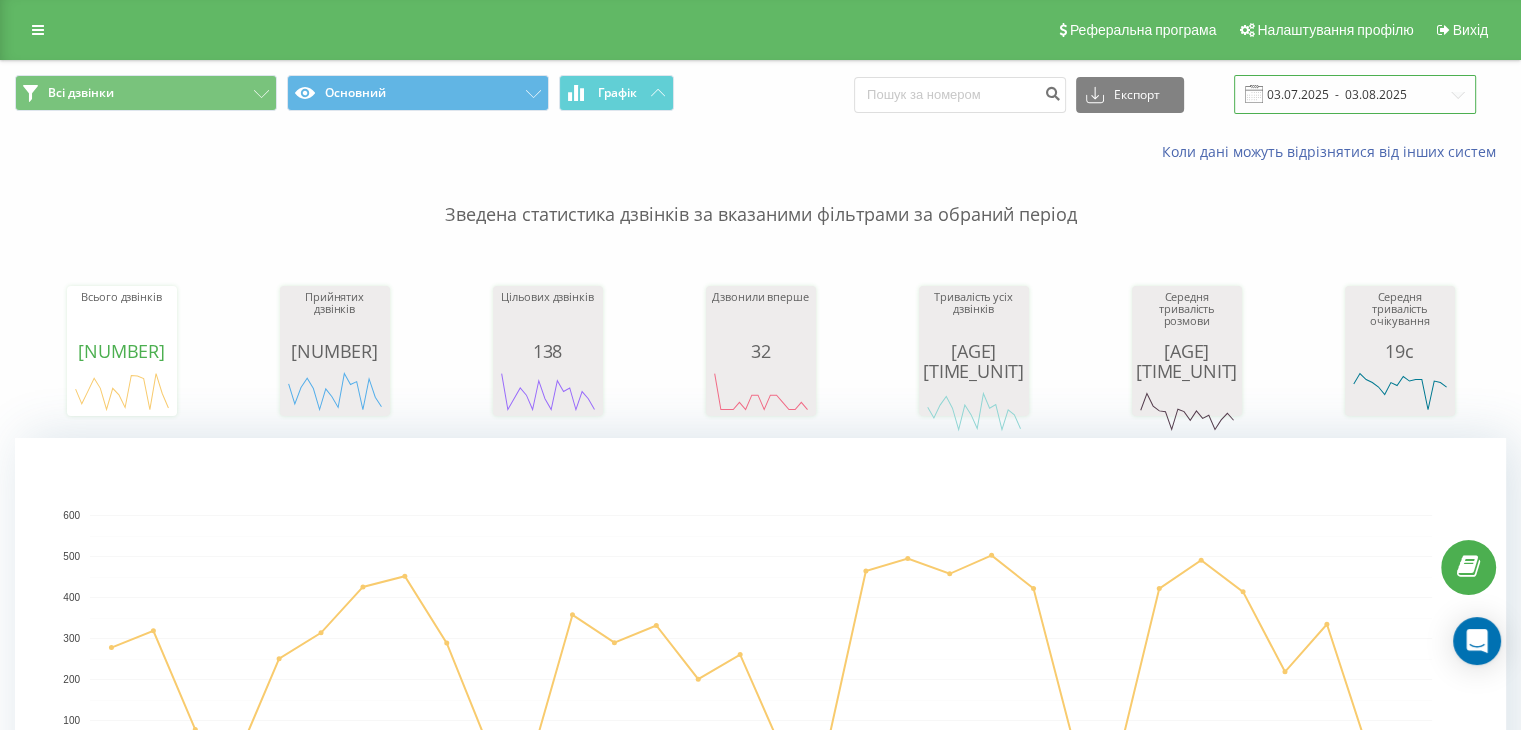 click on "03.07.2025  -  03.08.2025" at bounding box center (1355, 94) 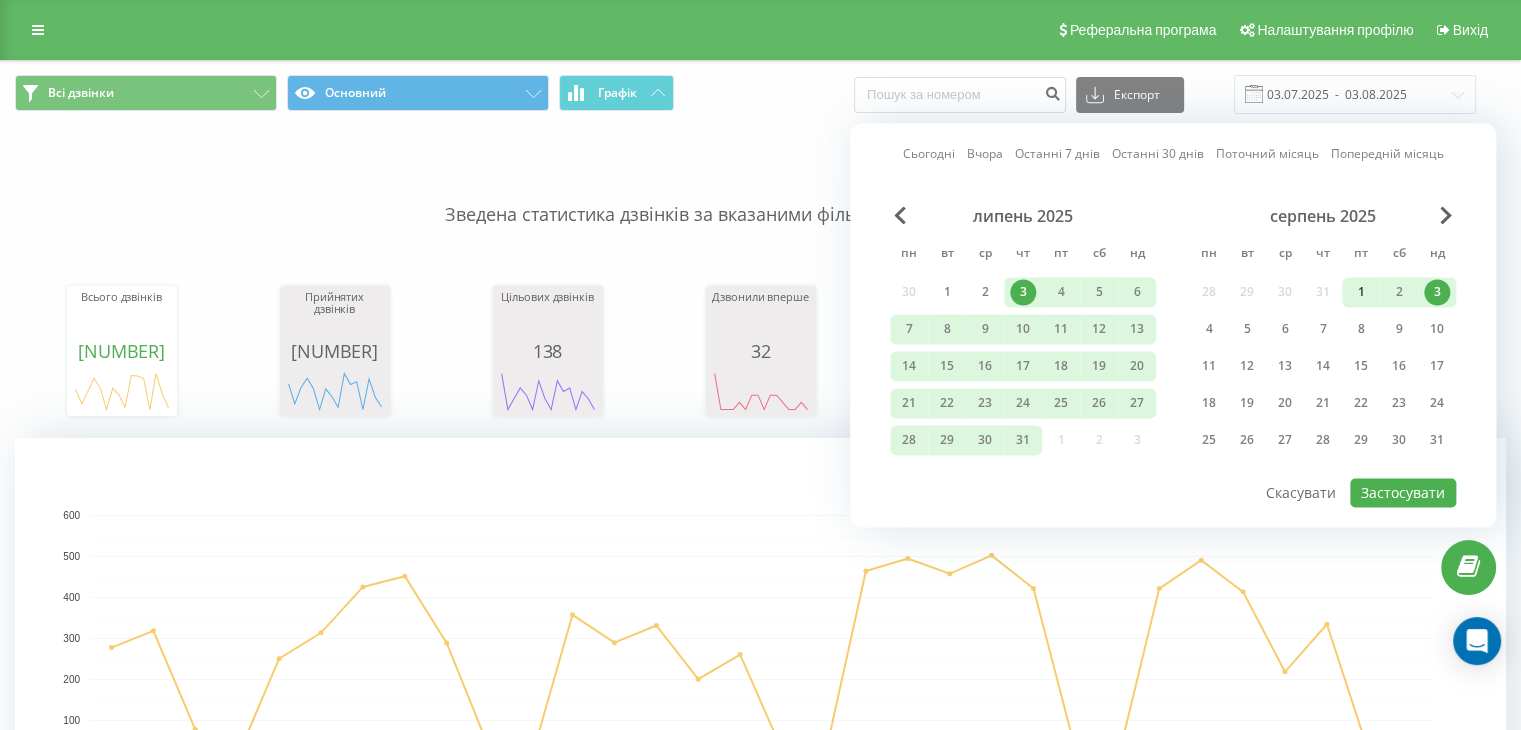 click on "1" at bounding box center (1361, 292) 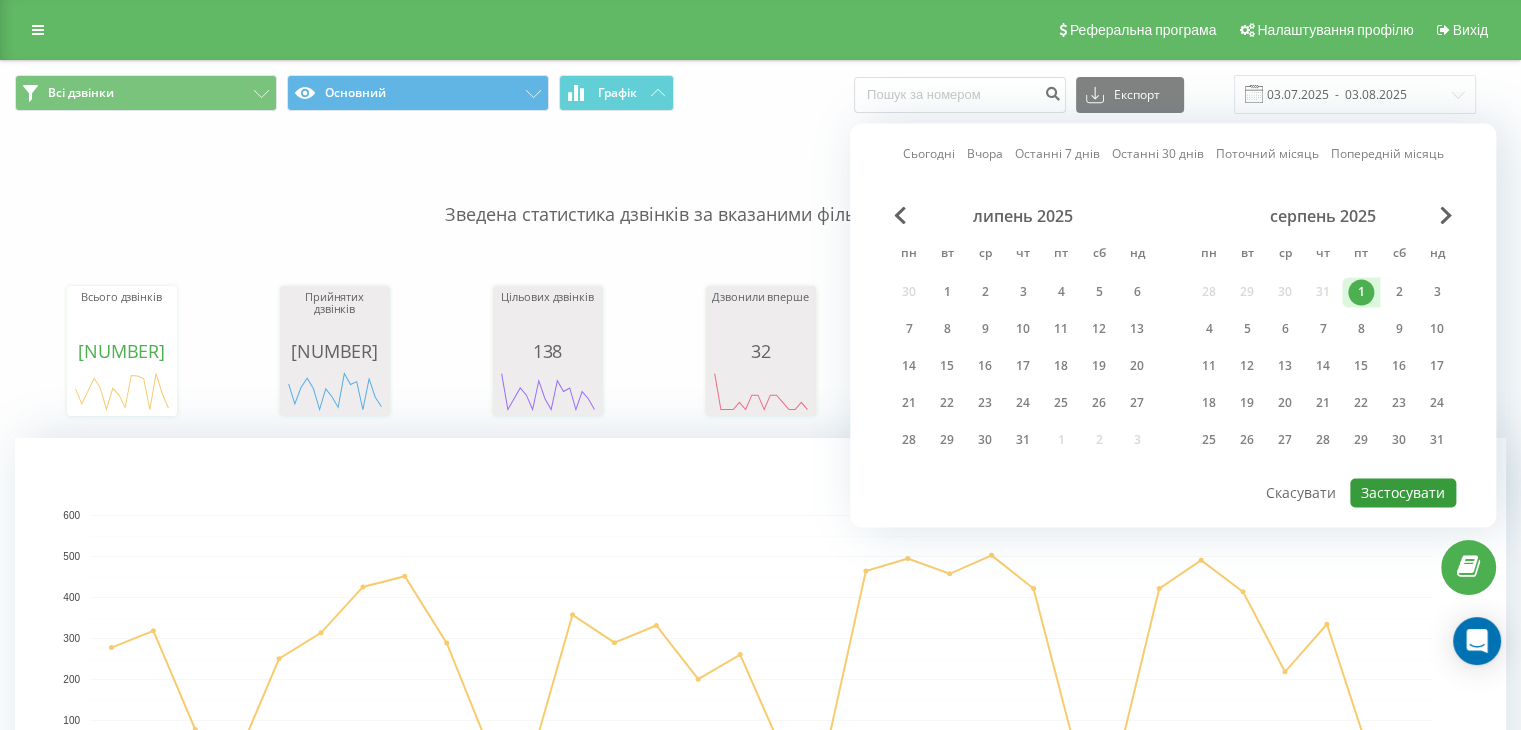 click on "Застосувати" at bounding box center [1403, 492] 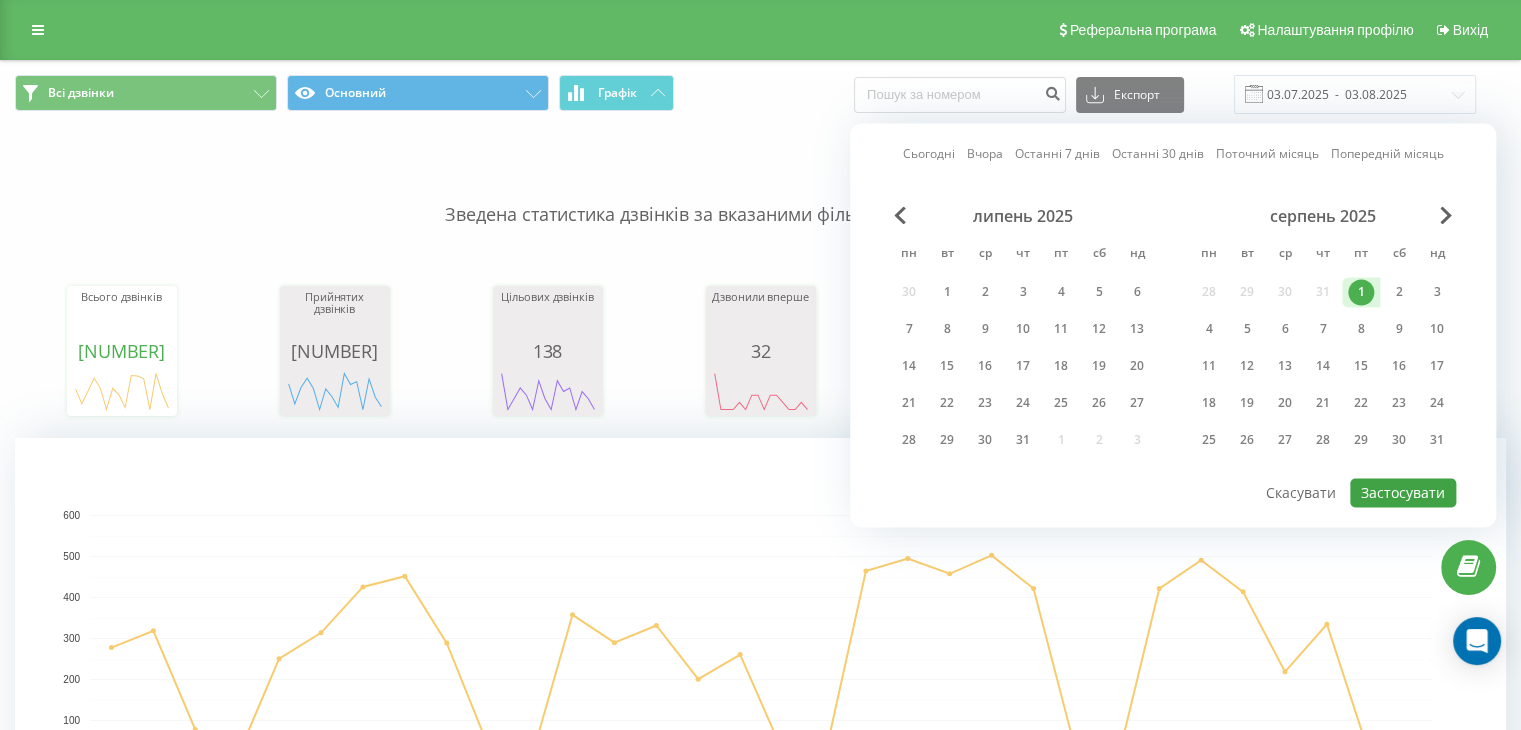 type on "[DATE]  -  [DATE]" 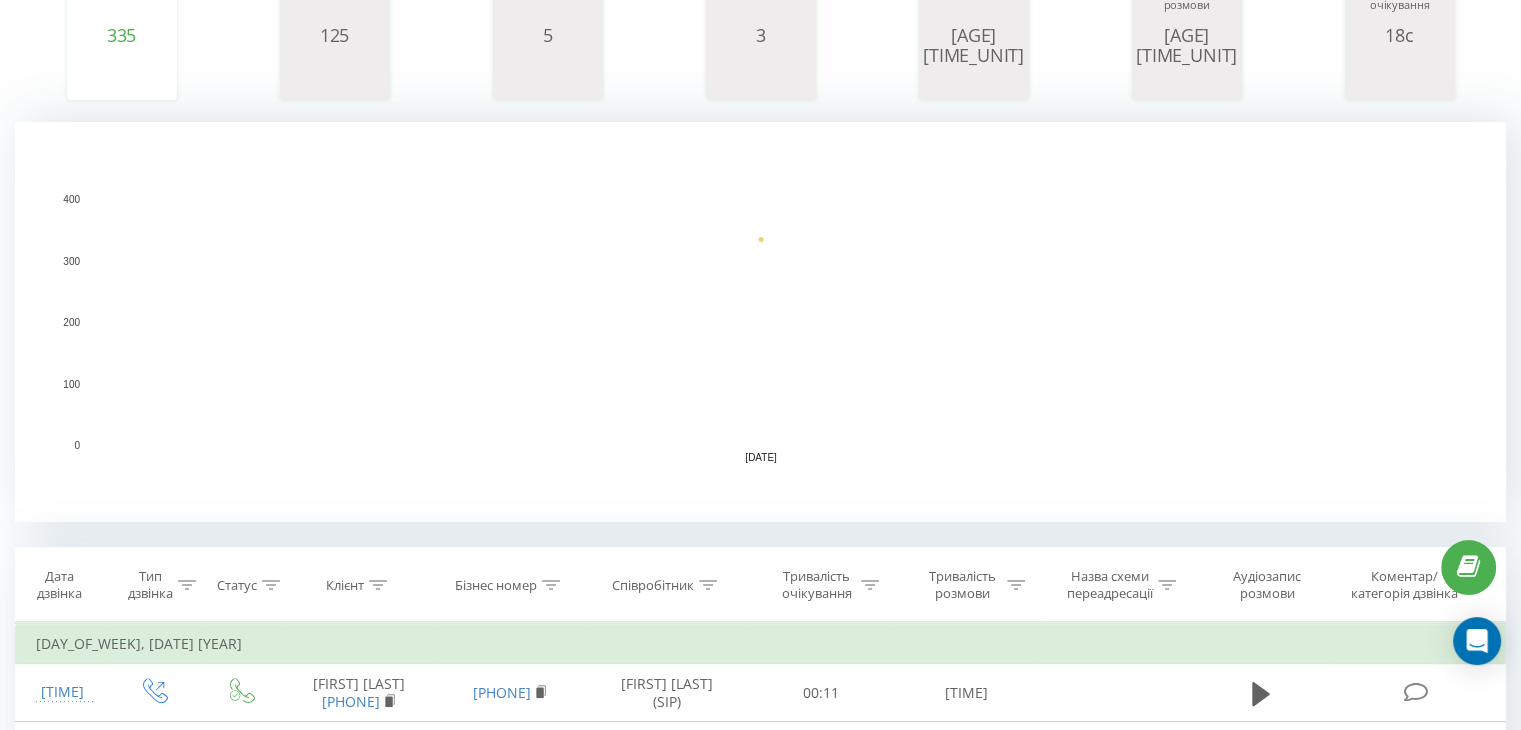 scroll, scrollTop: 504, scrollLeft: 0, axis: vertical 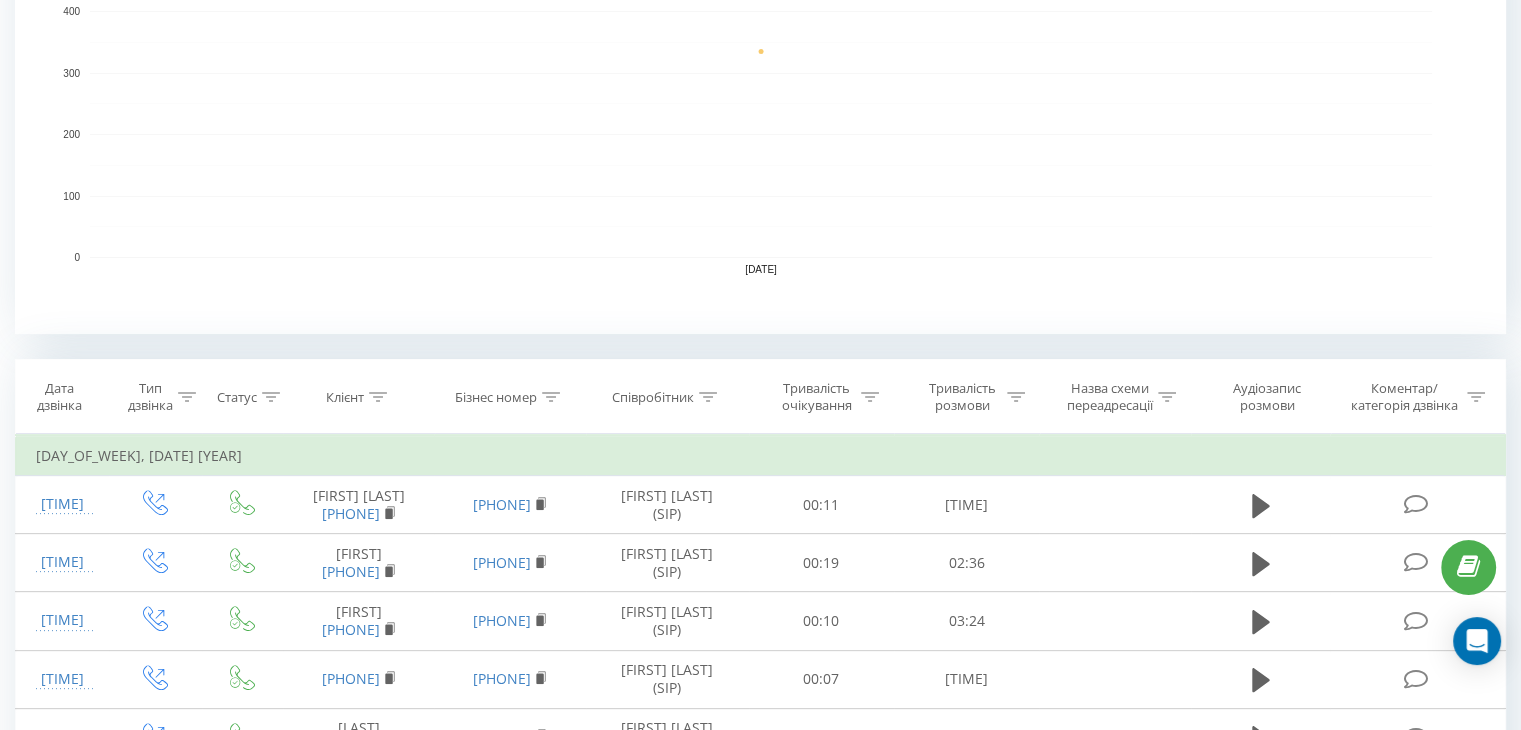 click 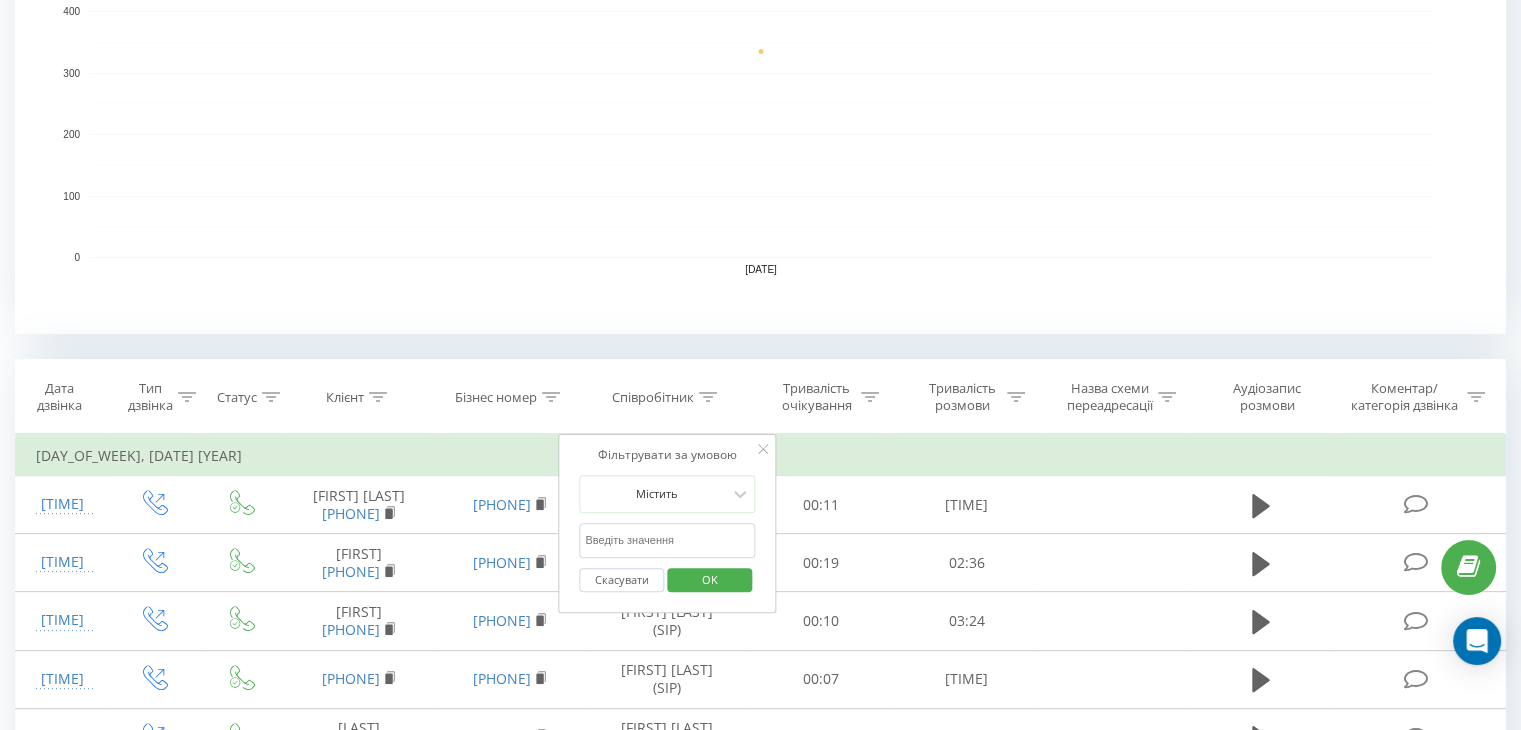 click at bounding box center (667, 540) 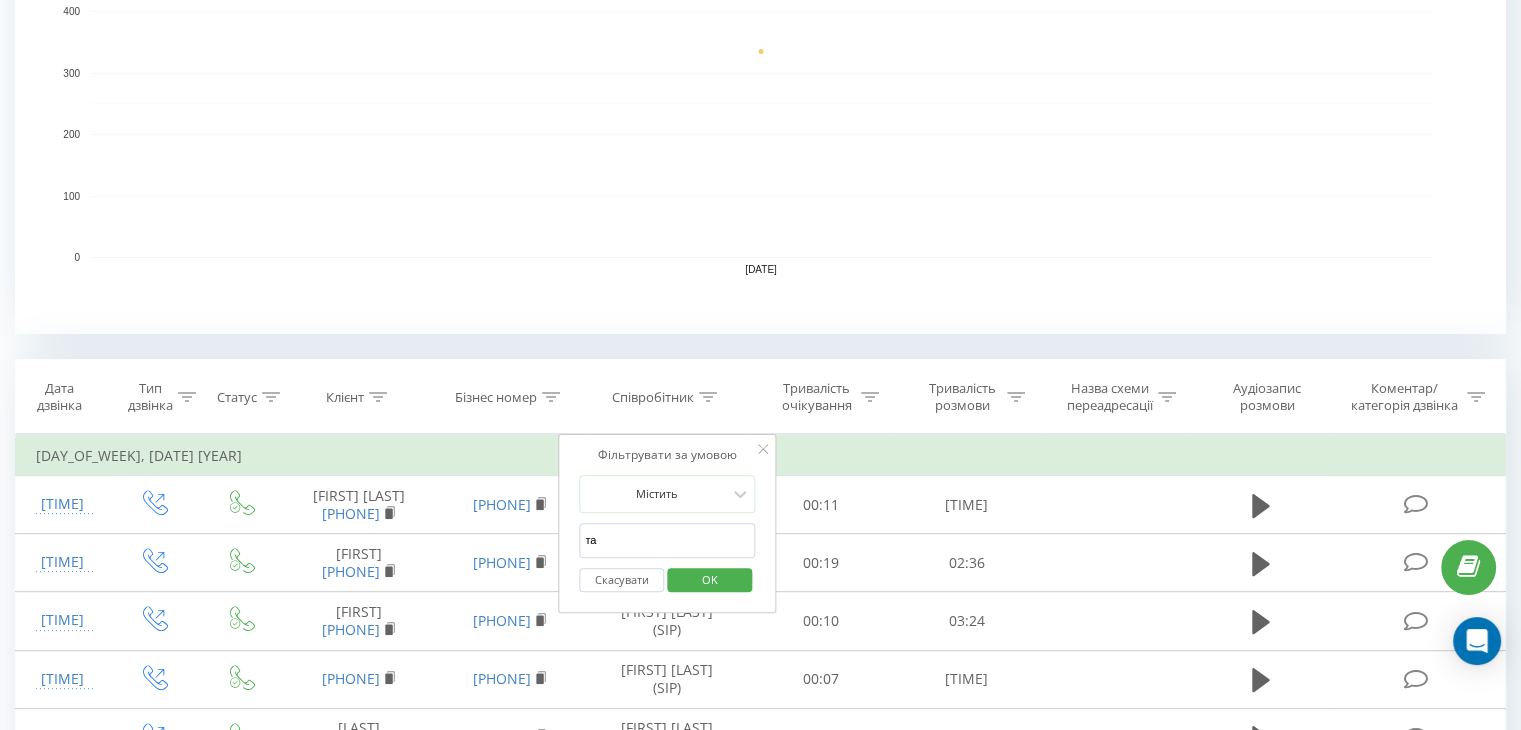 type on "[FIRST] [LAST]" 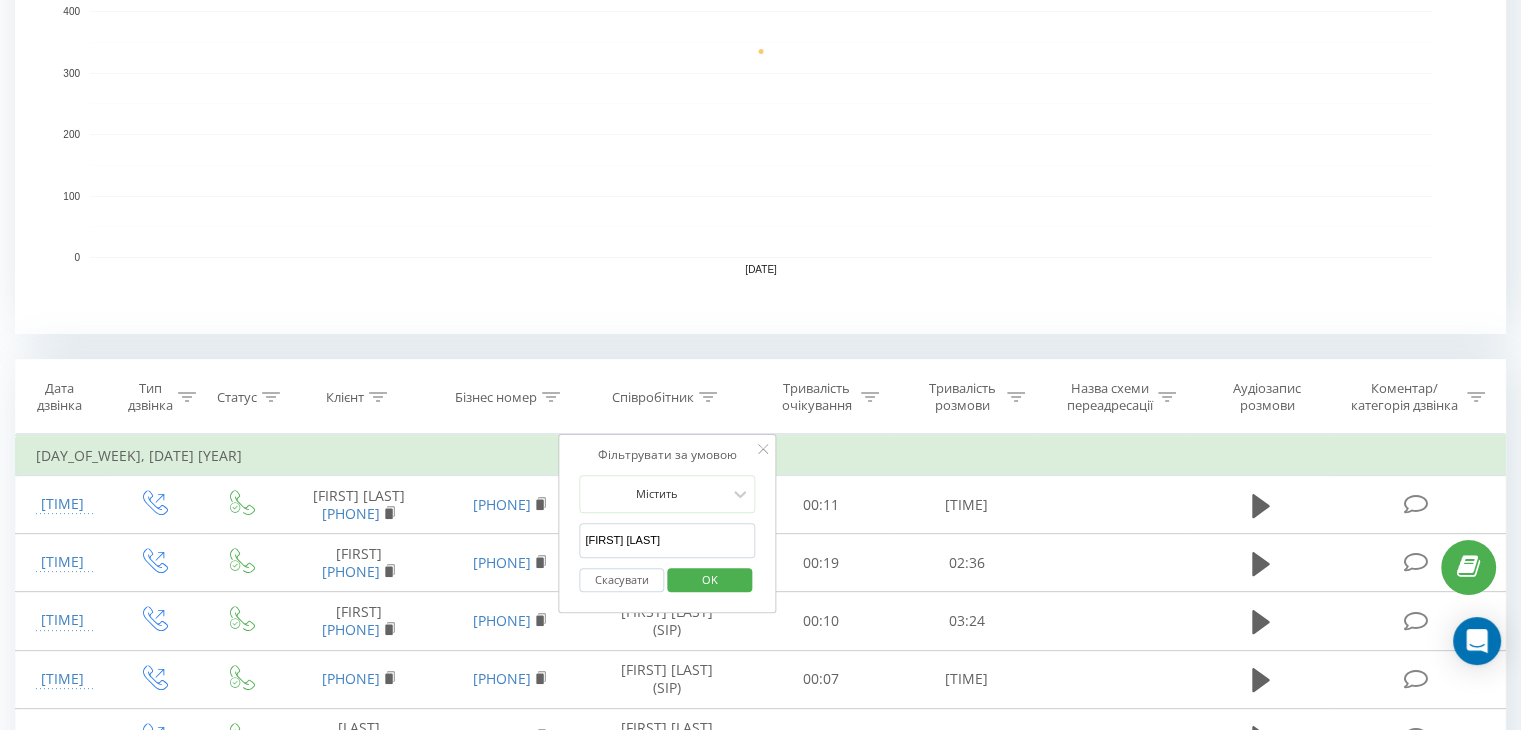 click on "OK" at bounding box center (710, 579) 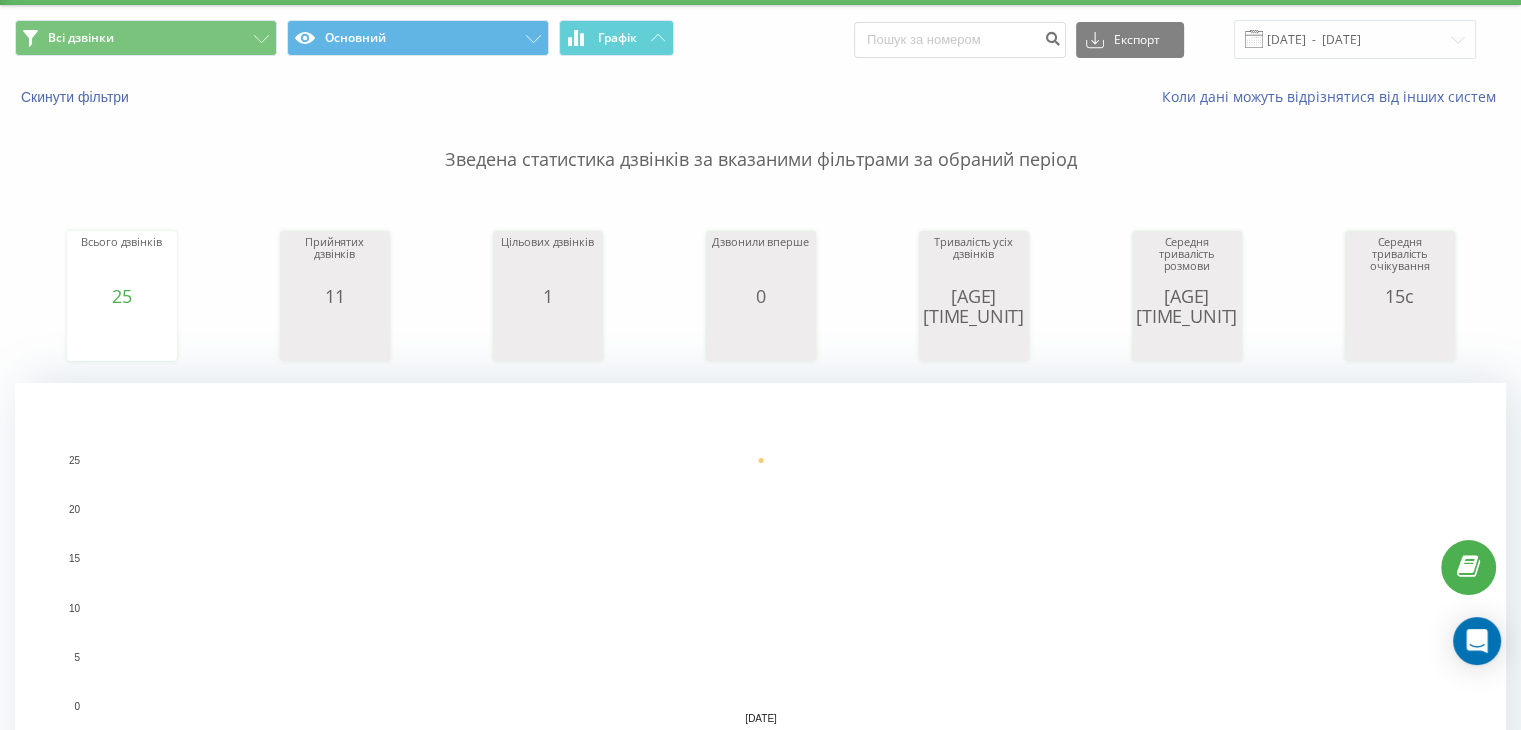 scroll, scrollTop: 0, scrollLeft: 0, axis: both 